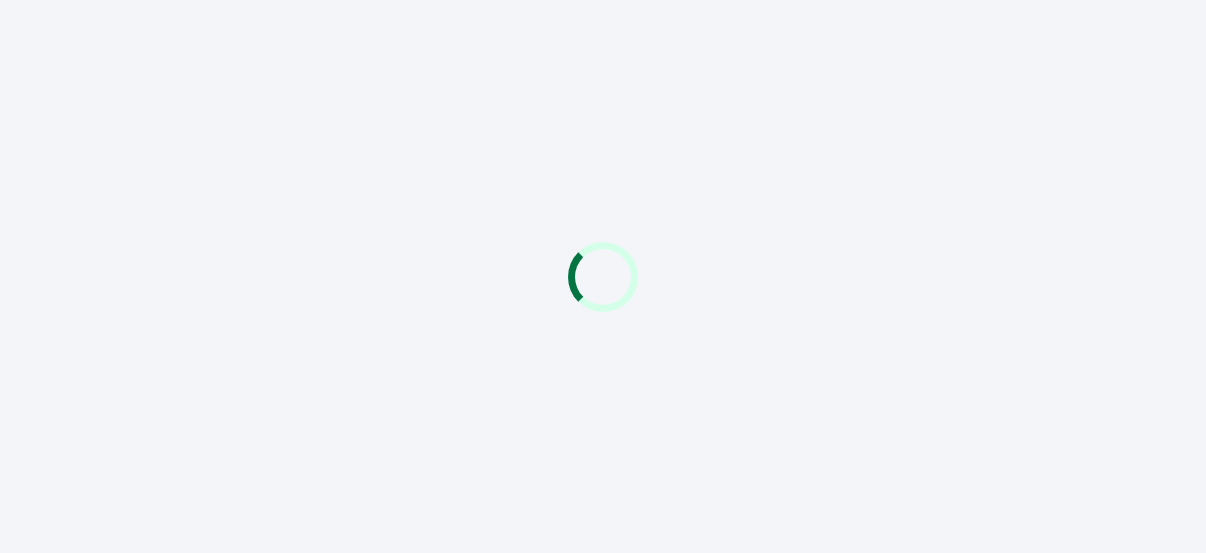 scroll, scrollTop: 0, scrollLeft: 0, axis: both 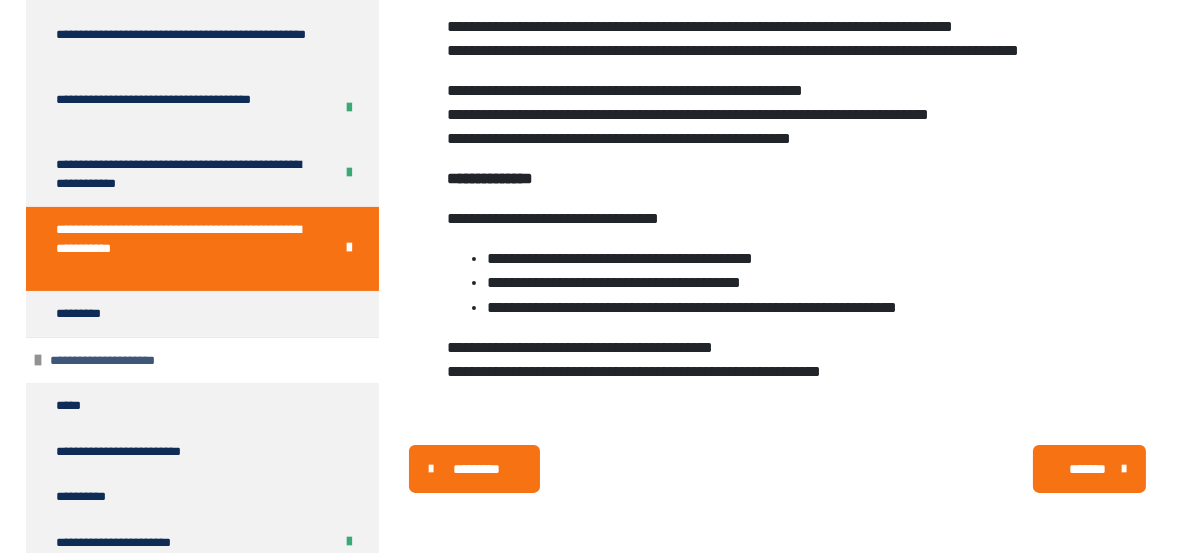 click on "**********" at bounding box center [124, 361] 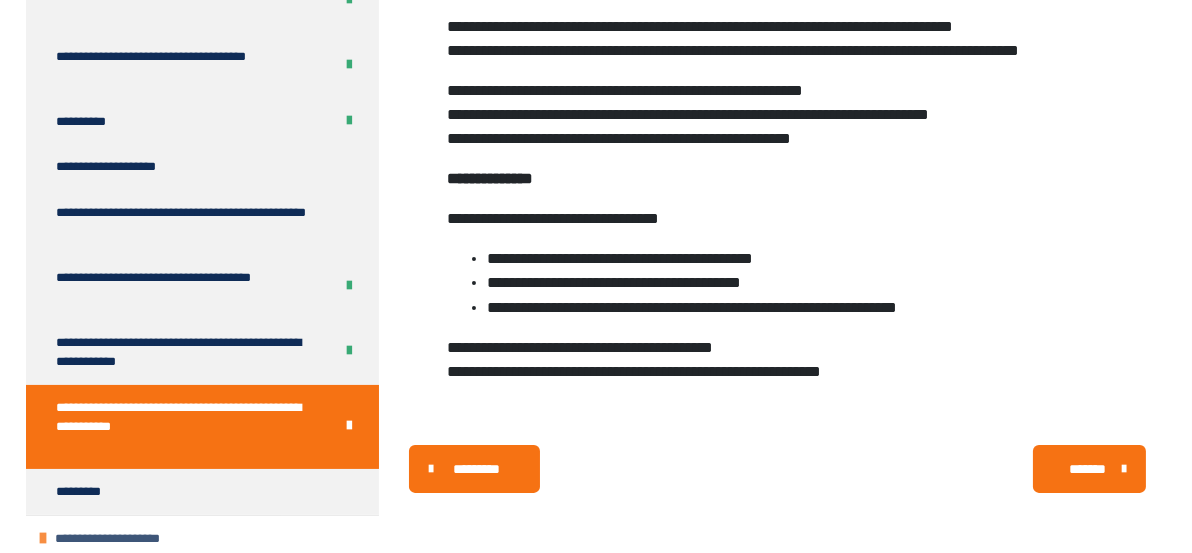 click on "**********" at bounding box center [179, 352] 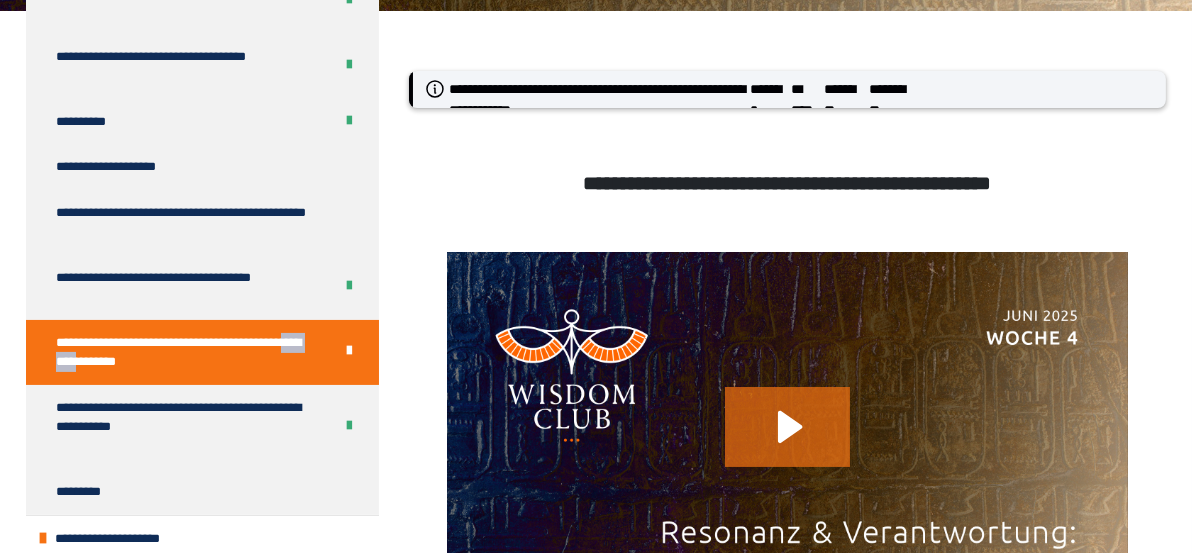 click on "**********" at bounding box center (179, 352) 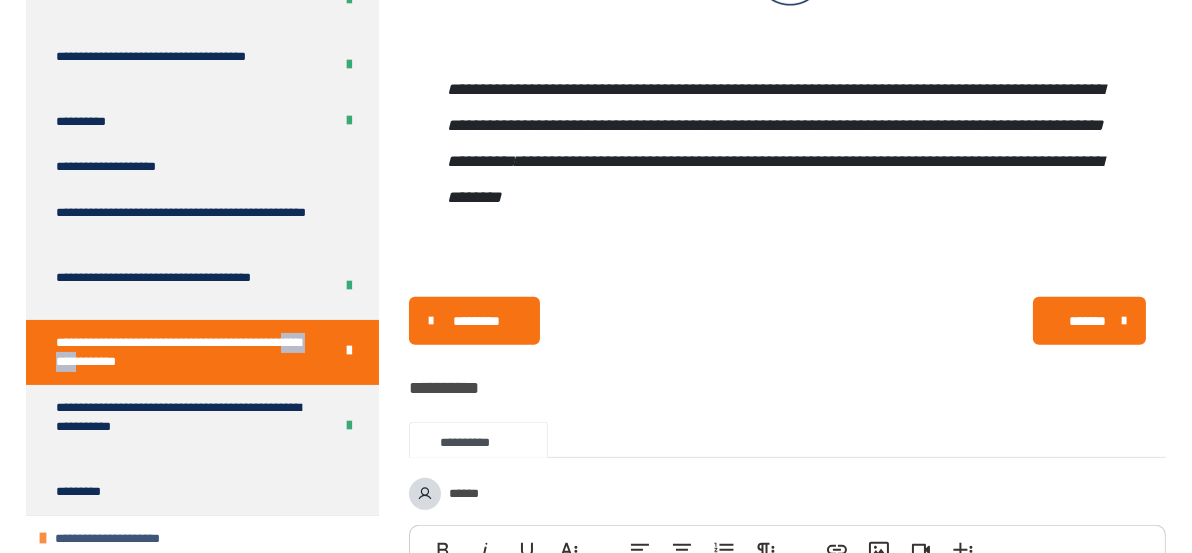 scroll, scrollTop: 1603, scrollLeft: 0, axis: vertical 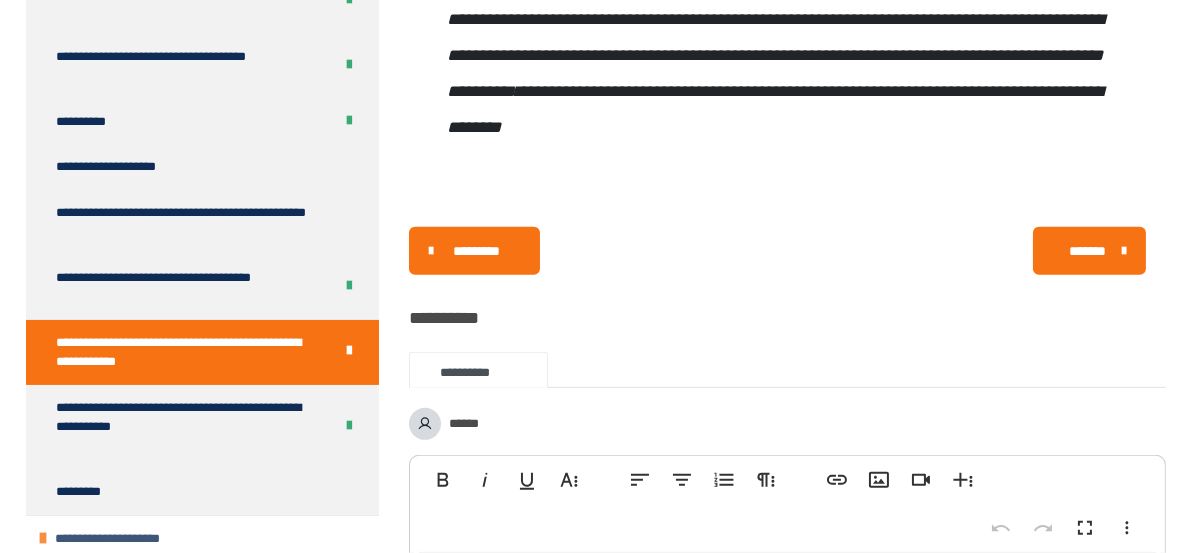 click on "**********" at bounding box center [129, 539] 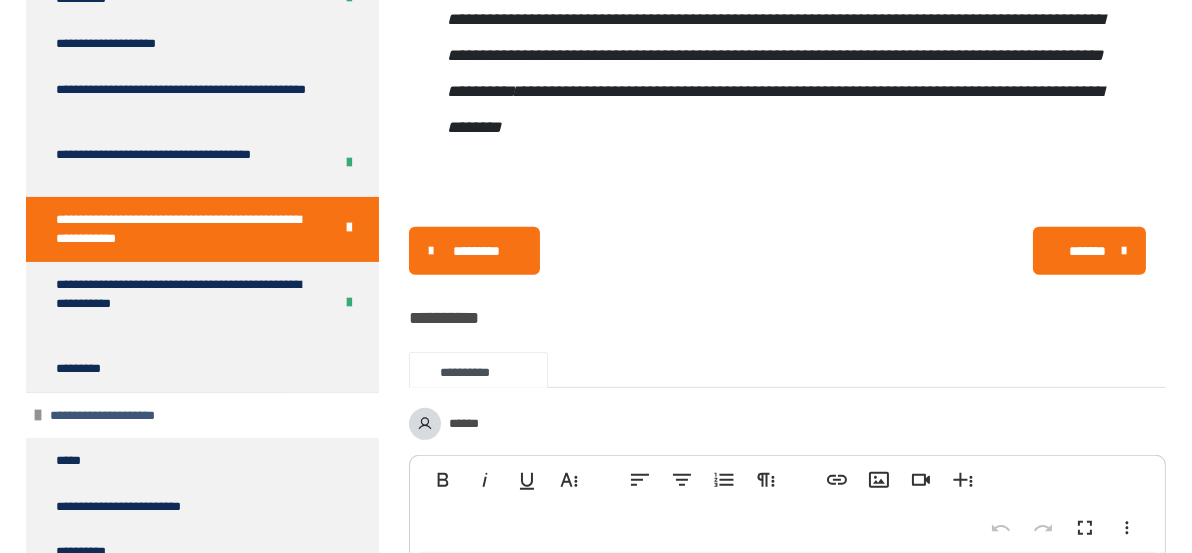 scroll, scrollTop: 696, scrollLeft: 0, axis: vertical 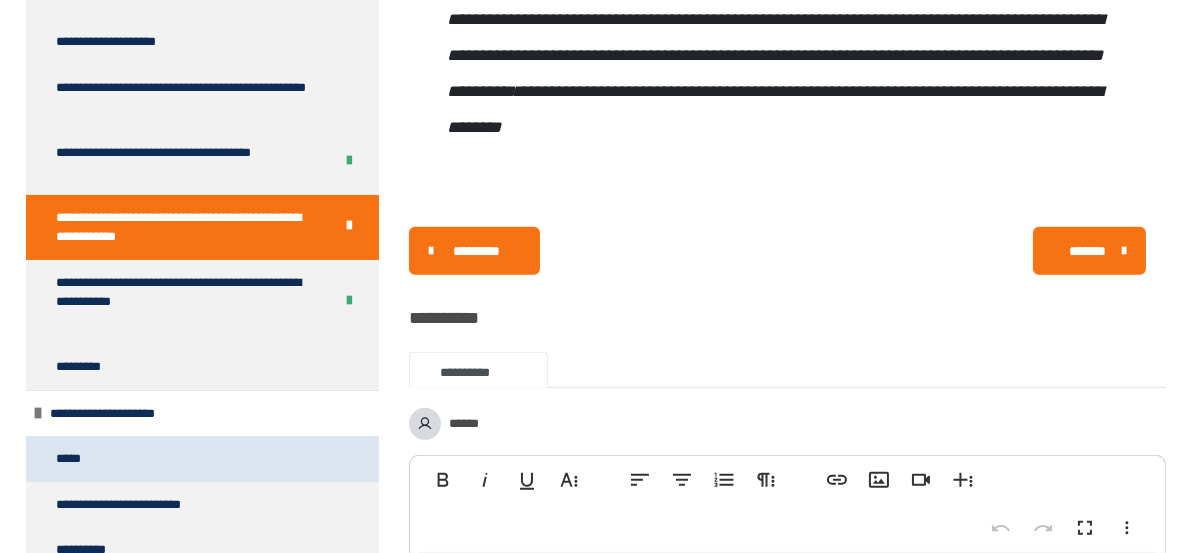 click on "*****" at bounding box center (71, 459) 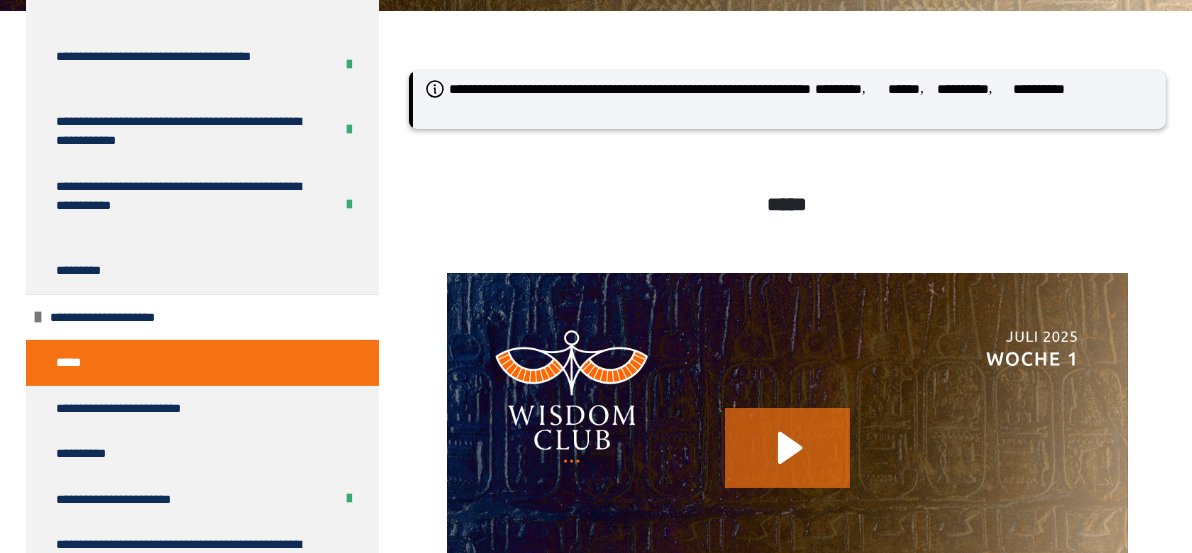 scroll, scrollTop: 821, scrollLeft: 0, axis: vertical 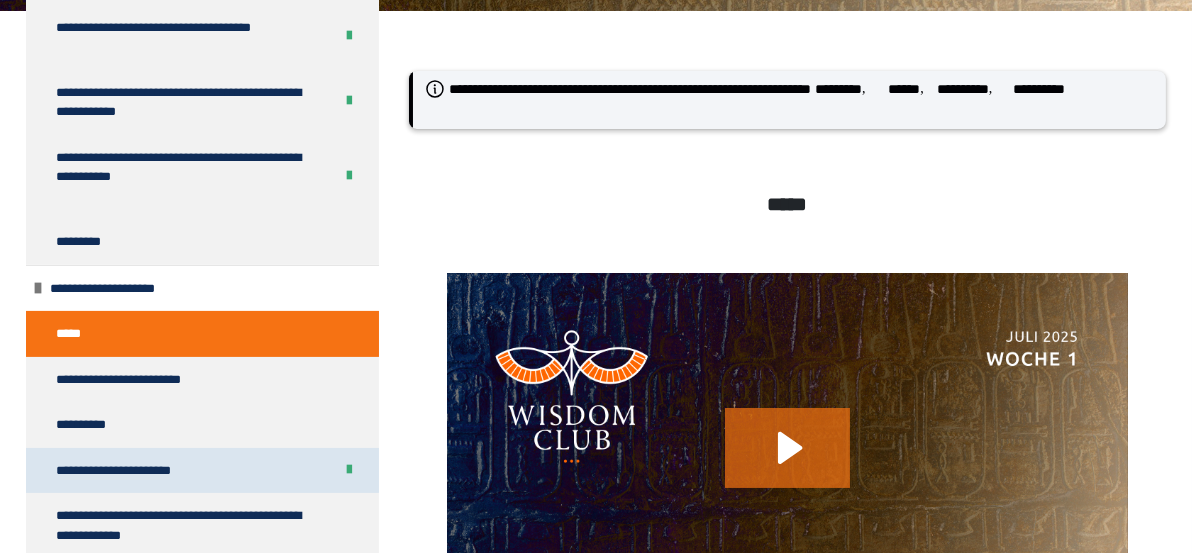 click on "**********" at bounding box center [137, 471] 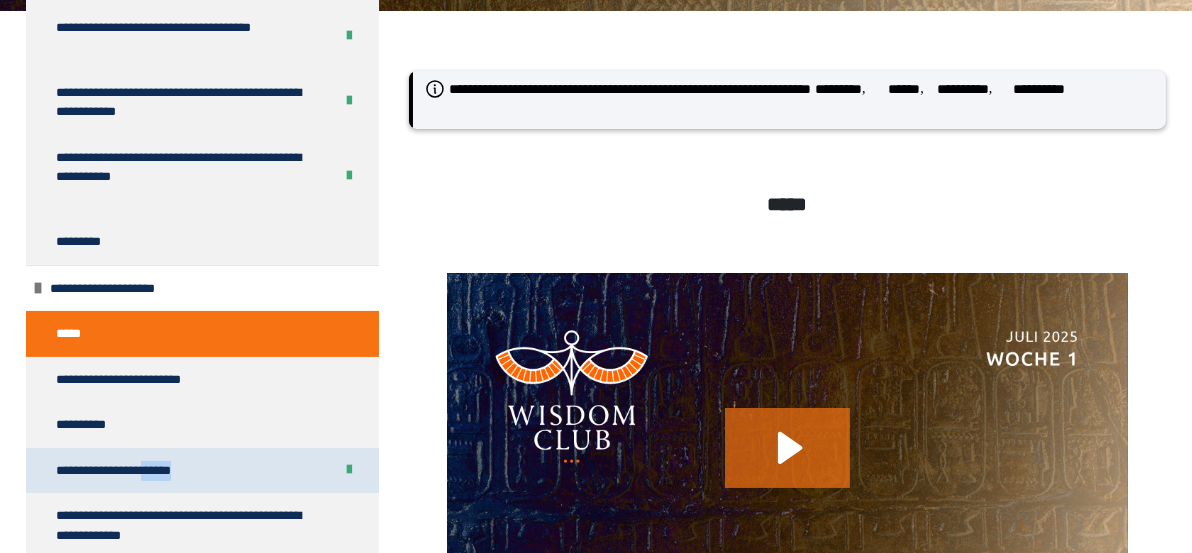 click on "**********" at bounding box center (137, 471) 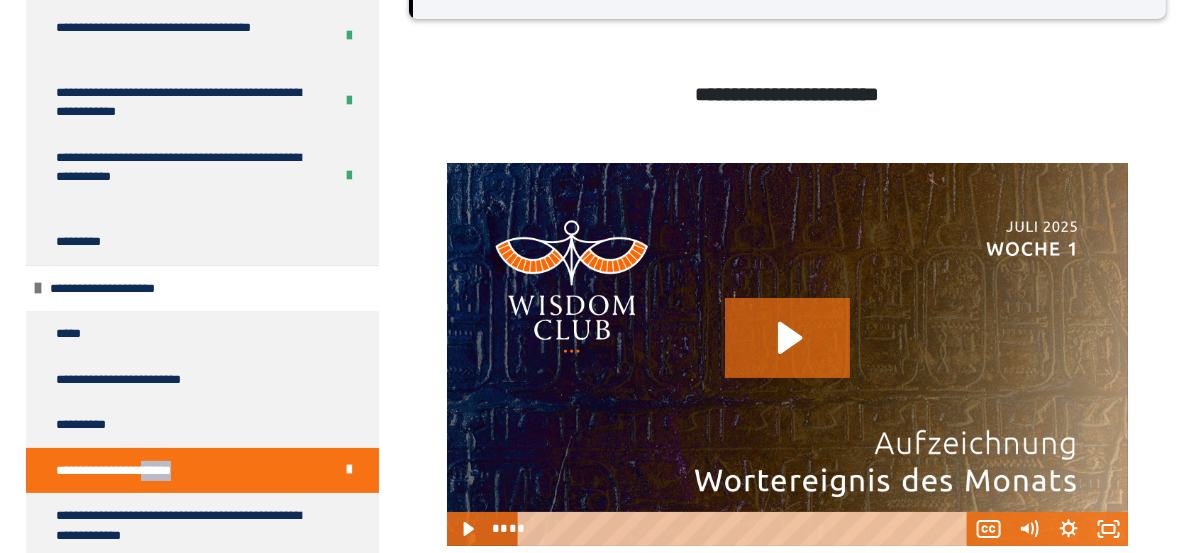 scroll, scrollTop: 410, scrollLeft: 0, axis: vertical 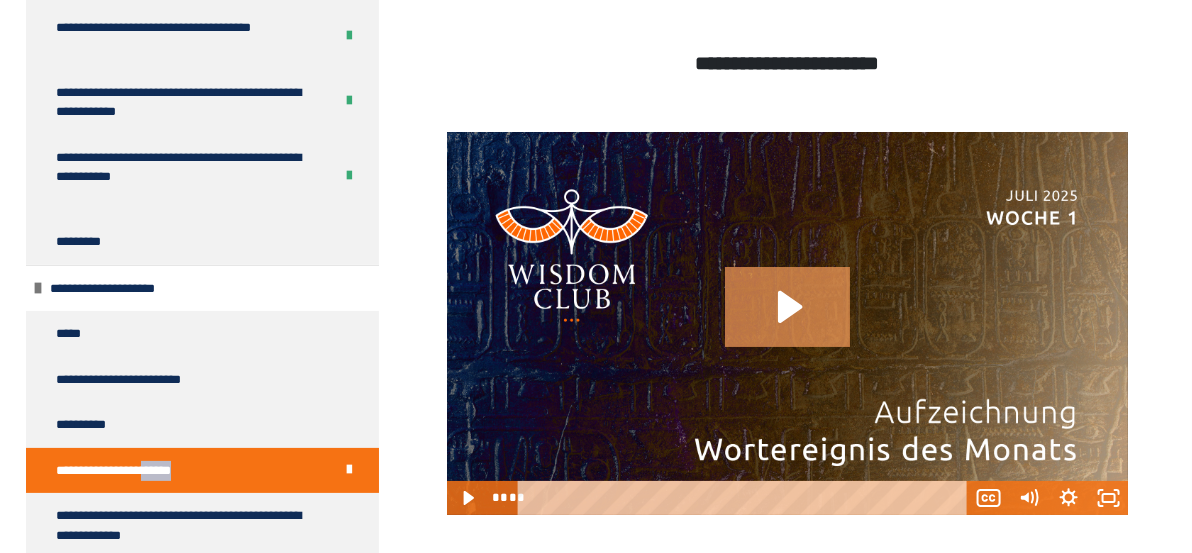 click 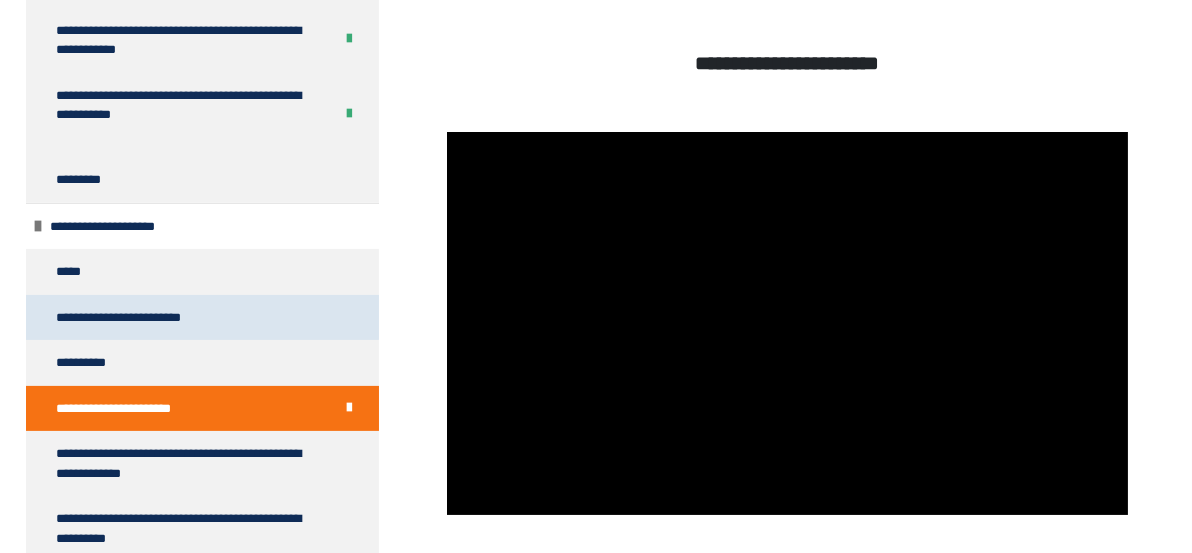 scroll, scrollTop: 946, scrollLeft: 0, axis: vertical 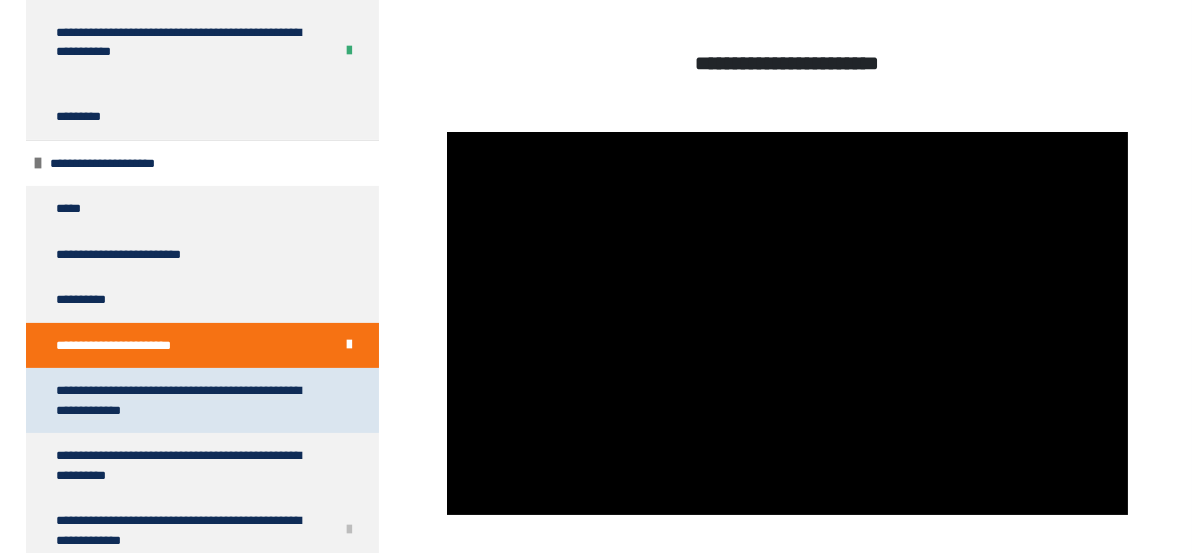 click on "**********" at bounding box center (187, 400) 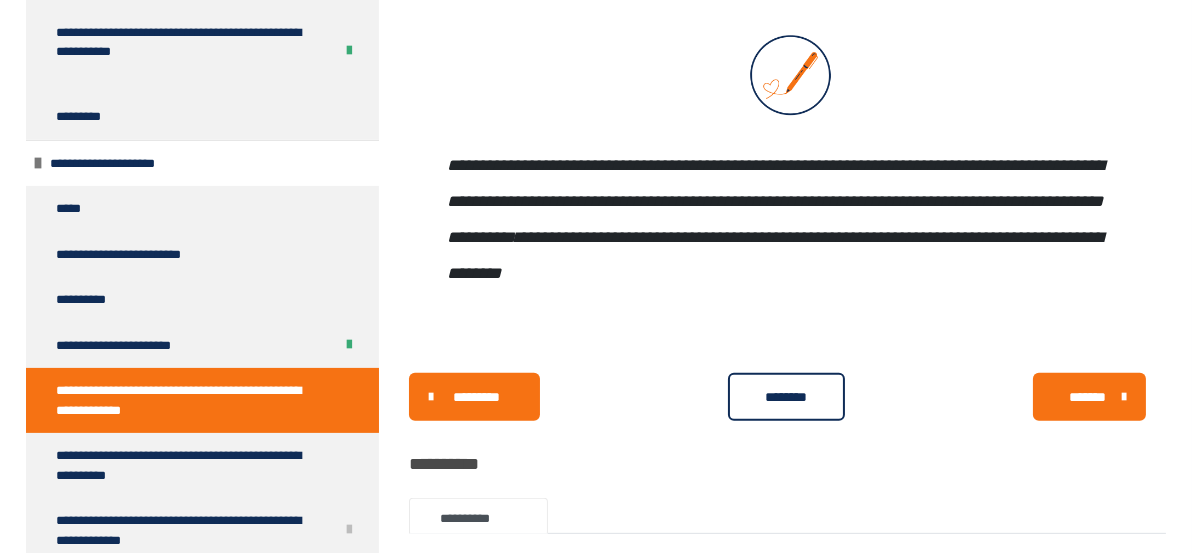 scroll, scrollTop: 1392, scrollLeft: 0, axis: vertical 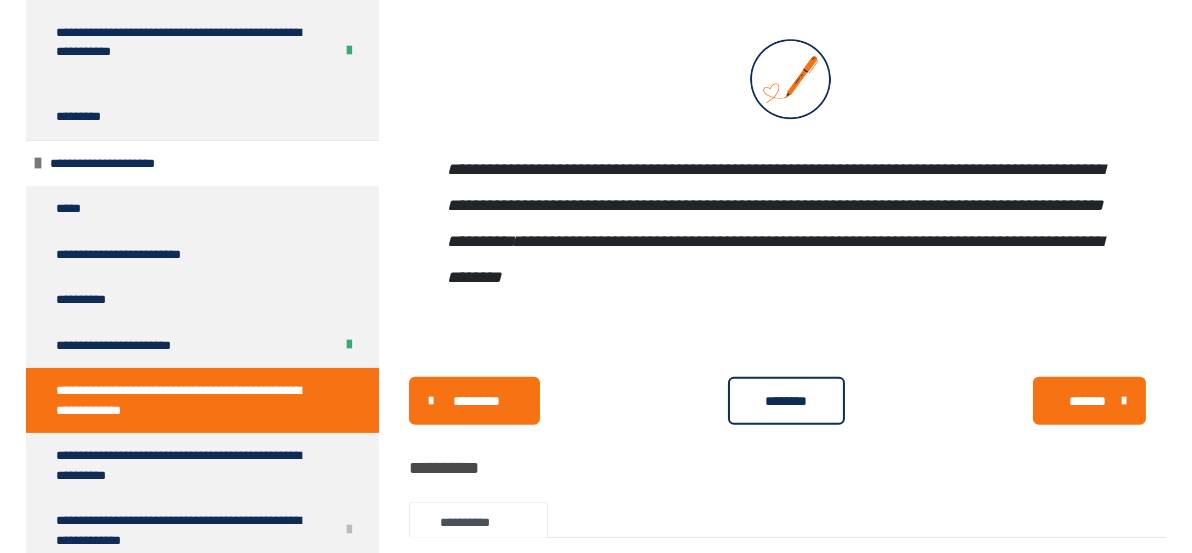 click on "*******" at bounding box center [1087, 401] 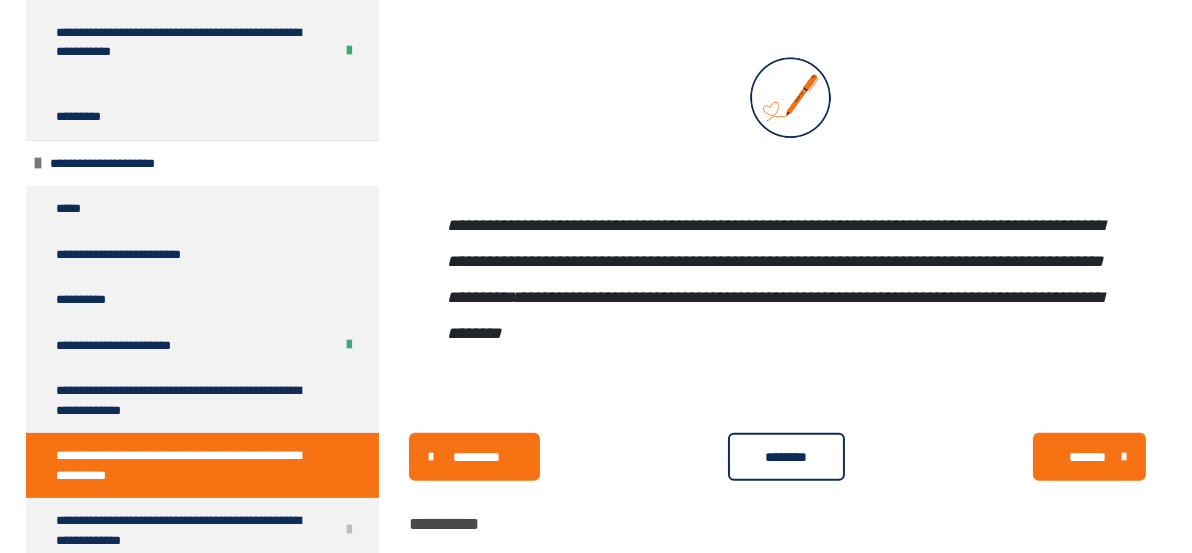 click on "********" at bounding box center (786, 457) 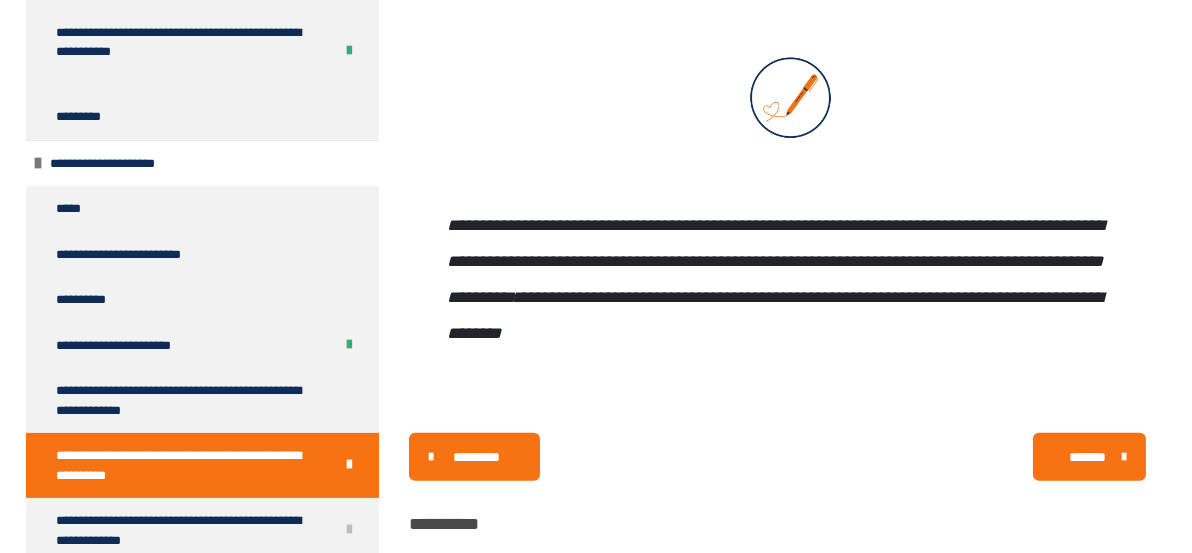 click on "*******" at bounding box center [1087, 457] 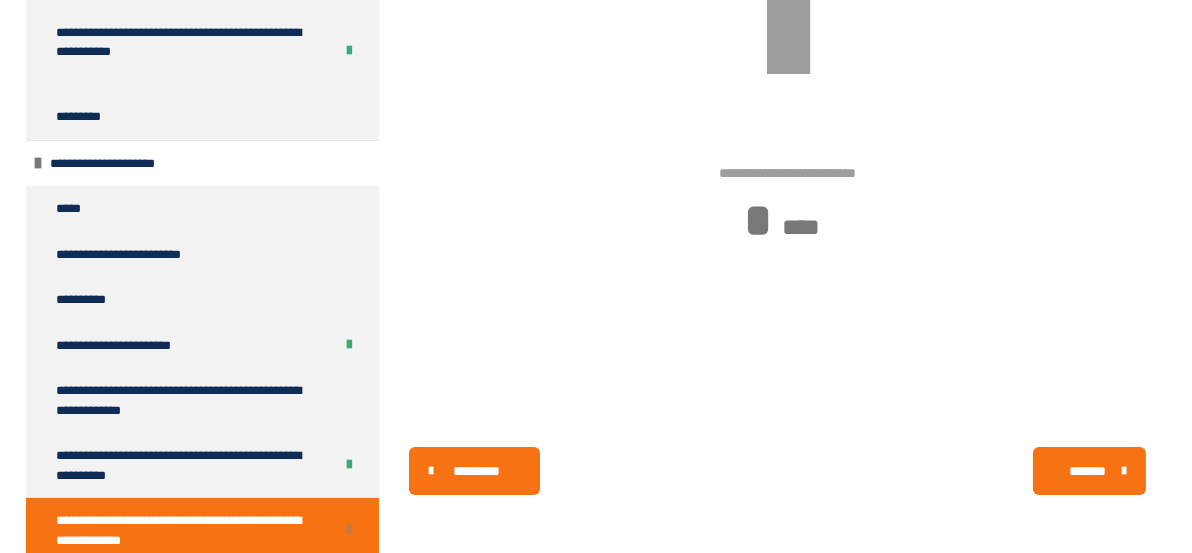 scroll, scrollTop: 444, scrollLeft: 0, axis: vertical 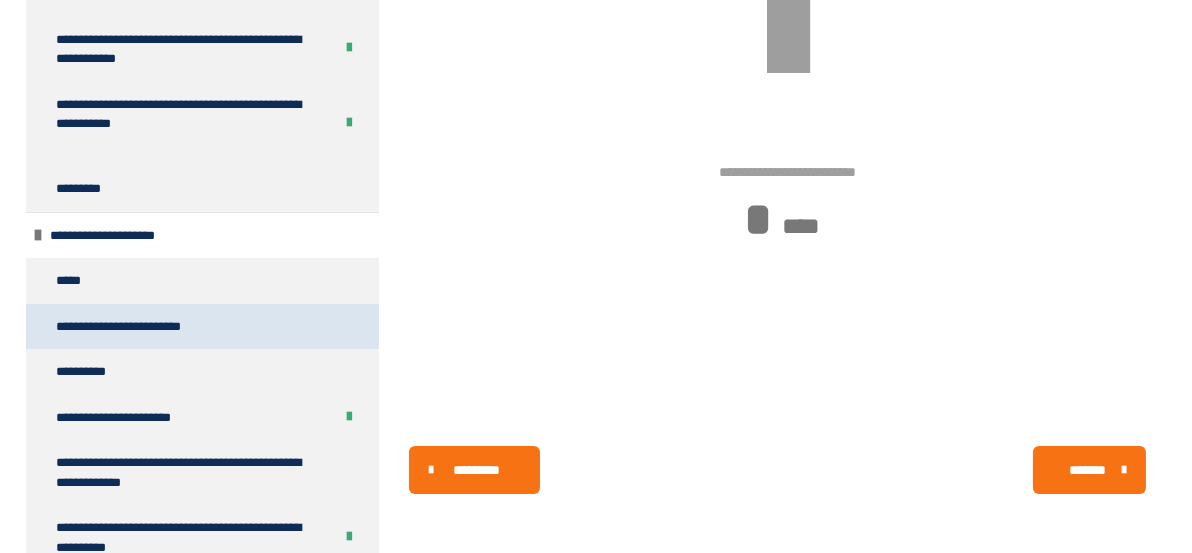 click on "**********" at bounding box center [202, 327] 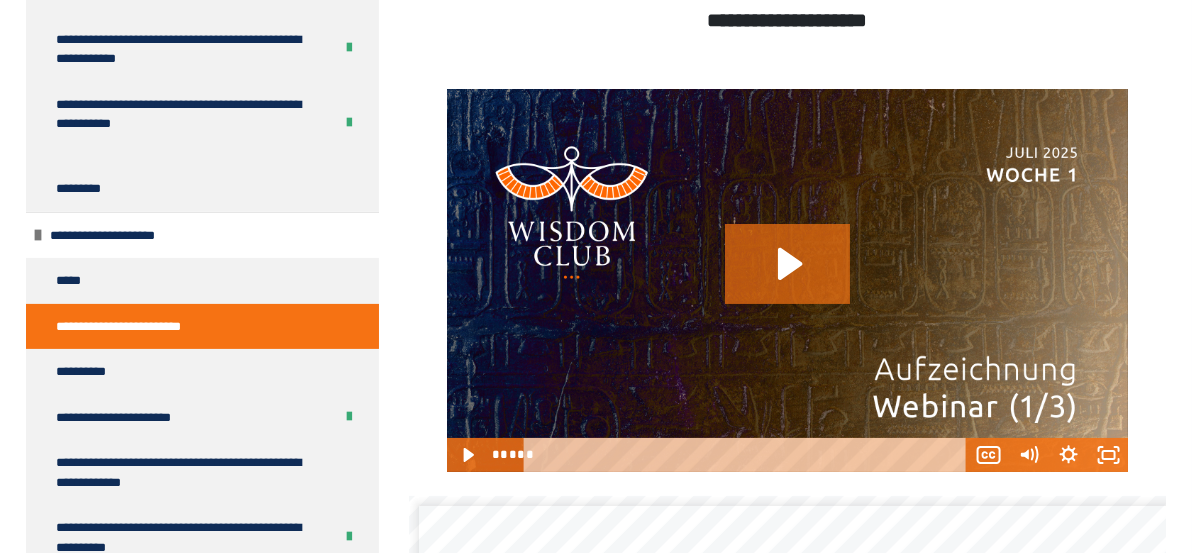scroll, scrollTop: 480, scrollLeft: 0, axis: vertical 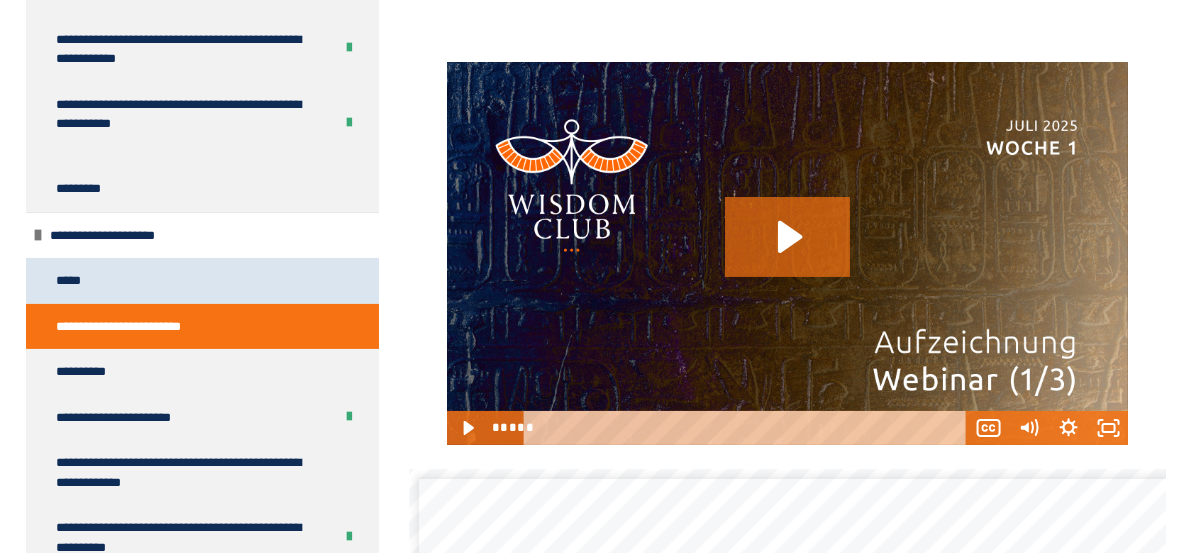 click on "*****" at bounding box center [71, 281] 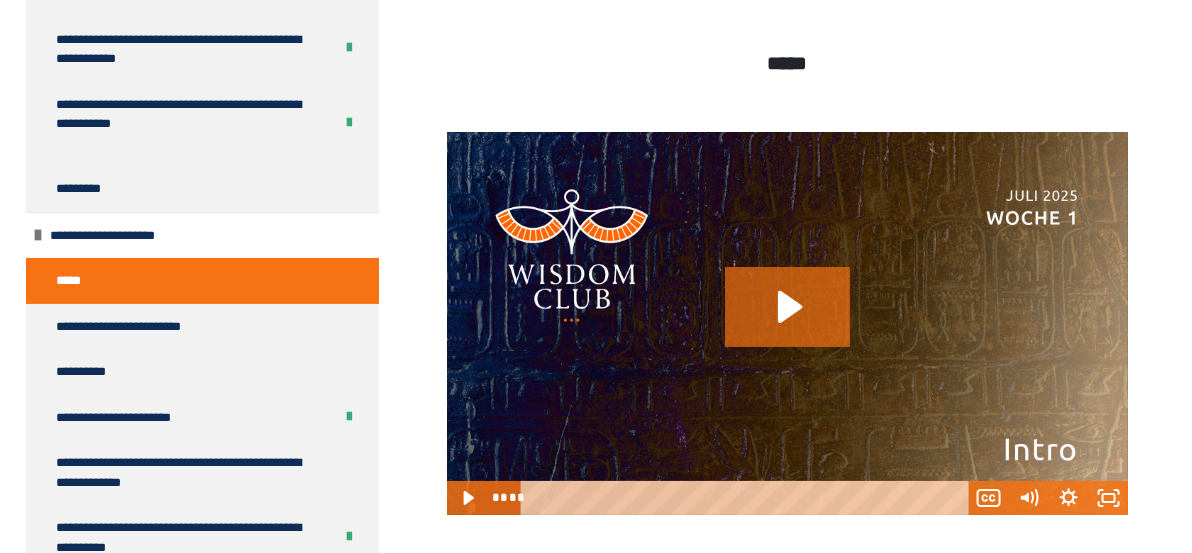 scroll, scrollTop: 480, scrollLeft: 0, axis: vertical 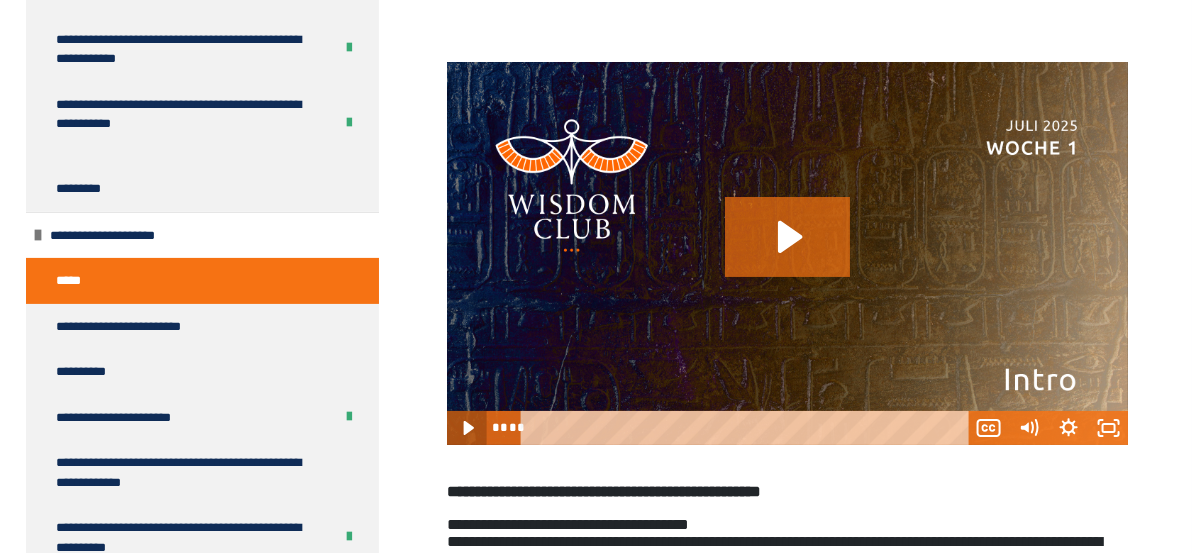 click 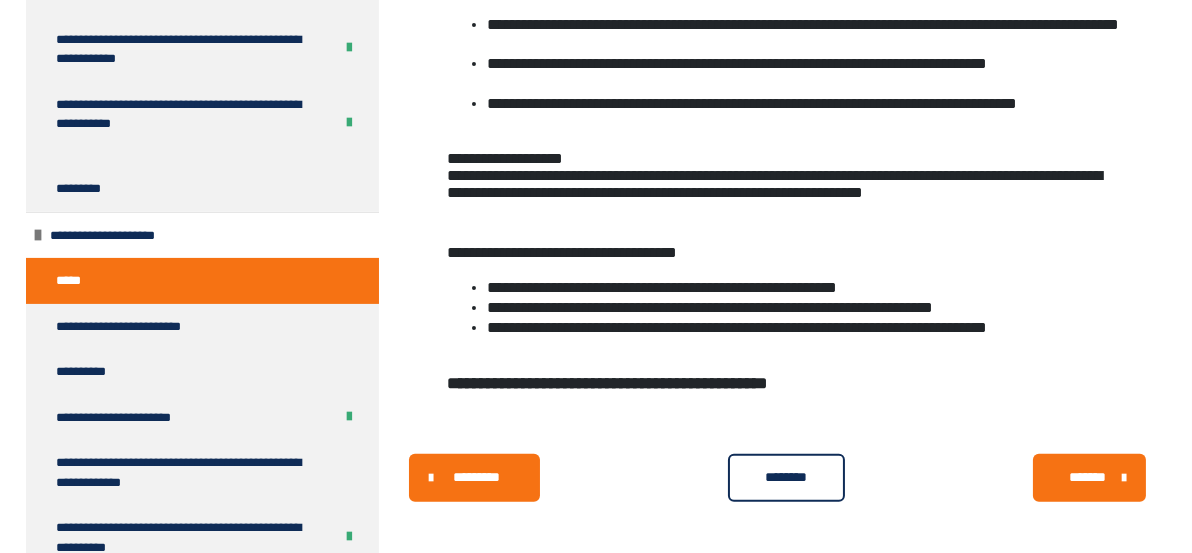 scroll, scrollTop: 1144, scrollLeft: 0, axis: vertical 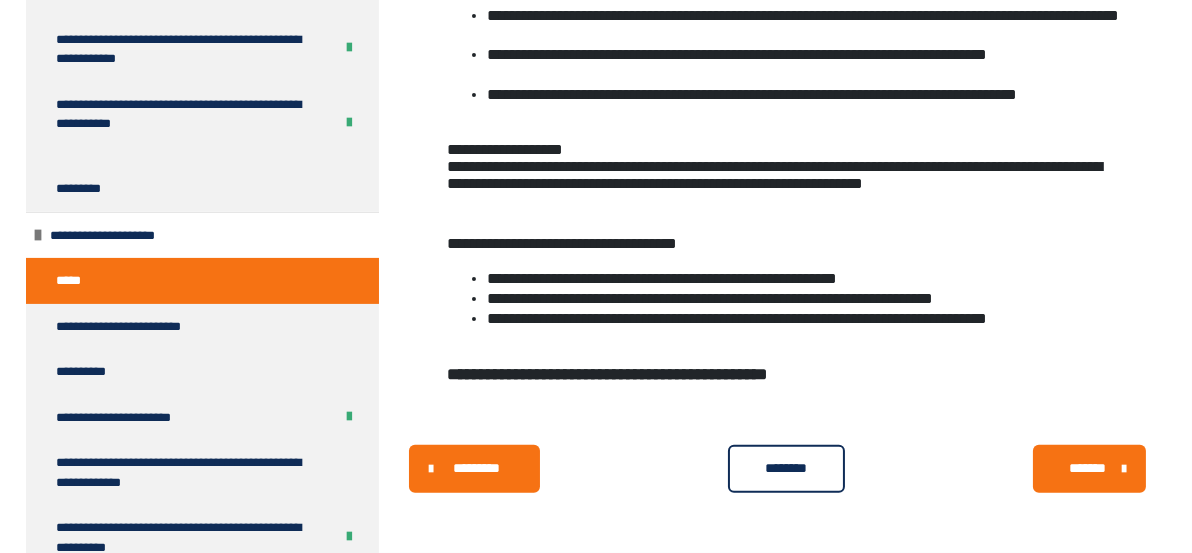 click on "********" at bounding box center [786, 468] 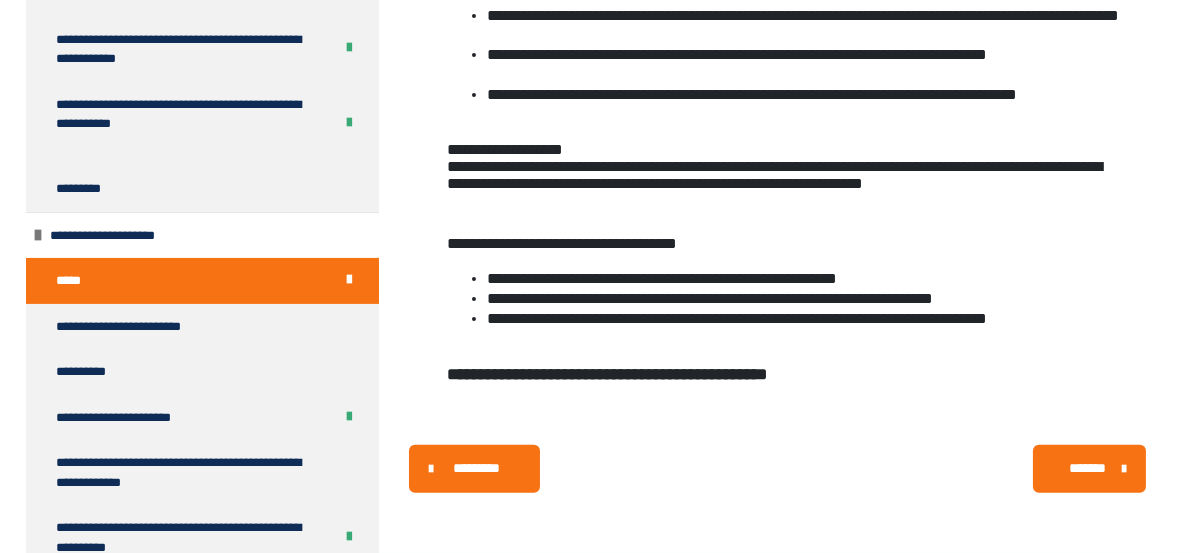 click on "*******" at bounding box center (1087, 468) 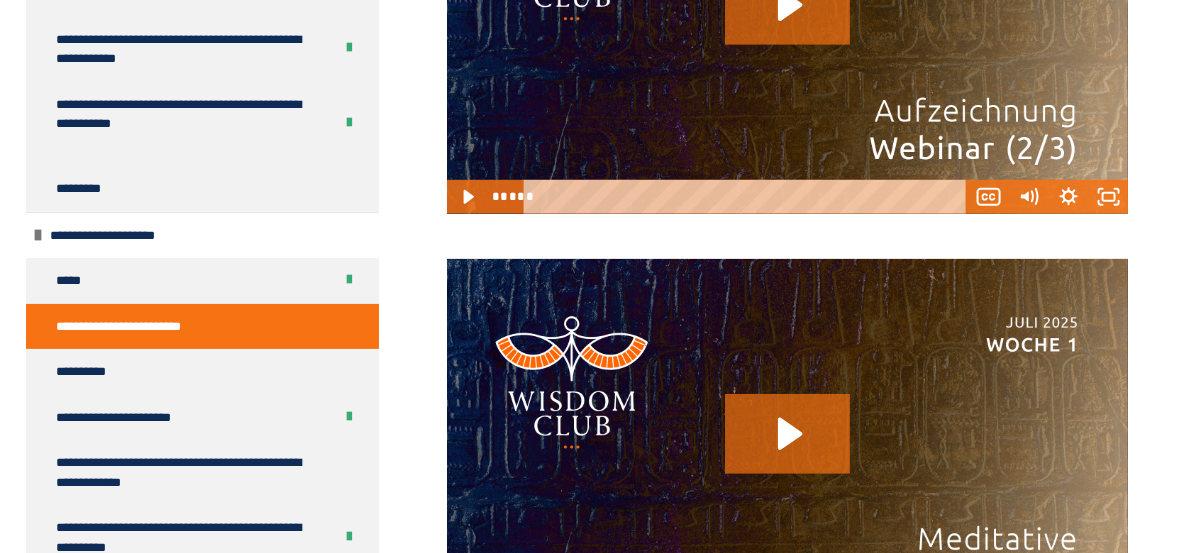 scroll, scrollTop: 2124, scrollLeft: 0, axis: vertical 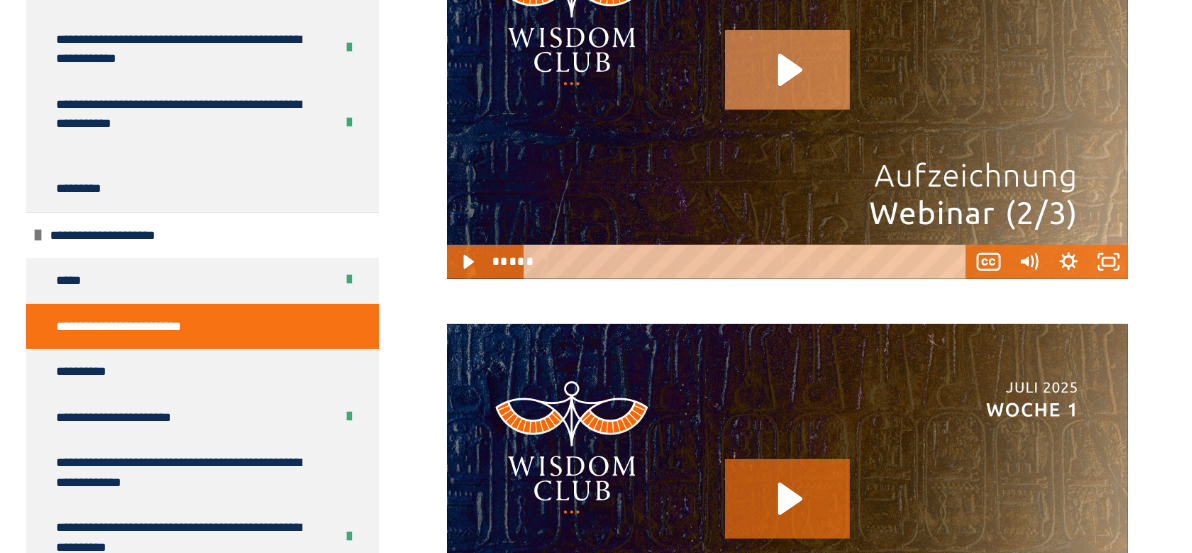 click 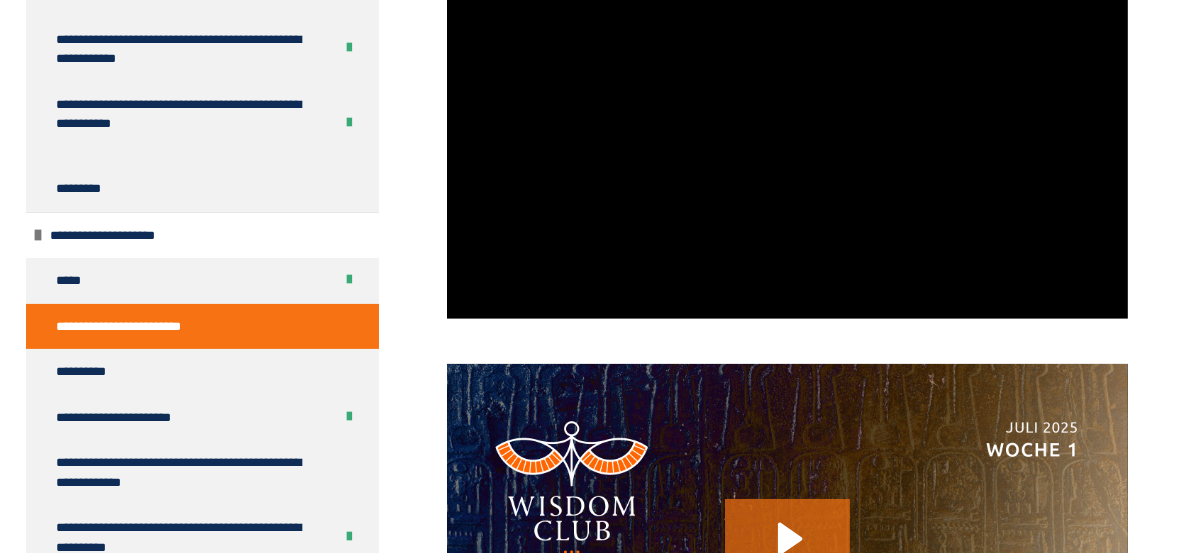 scroll, scrollTop: 2054, scrollLeft: 0, axis: vertical 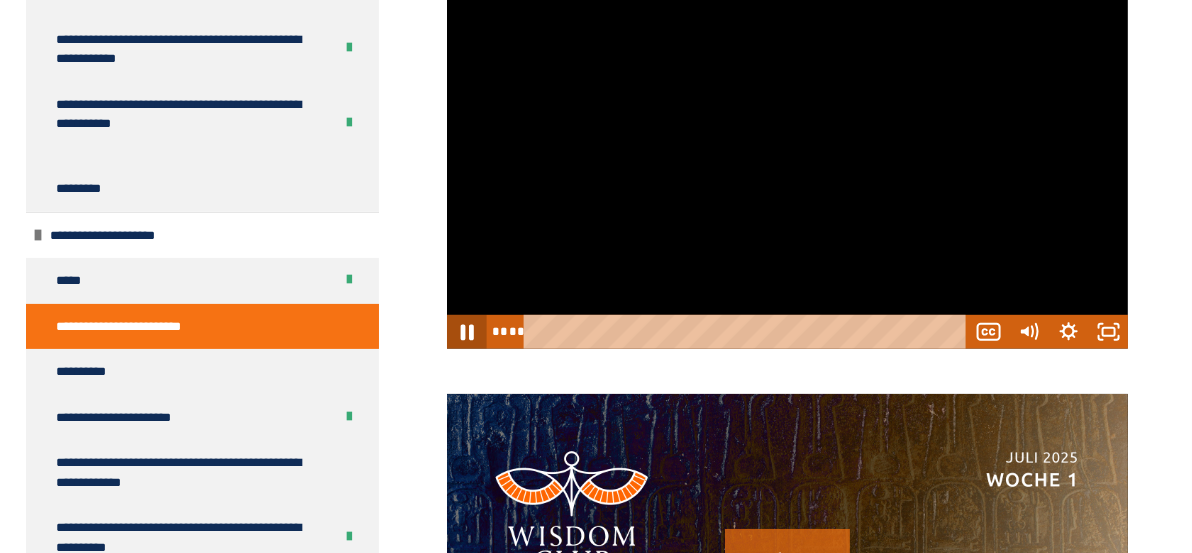 click 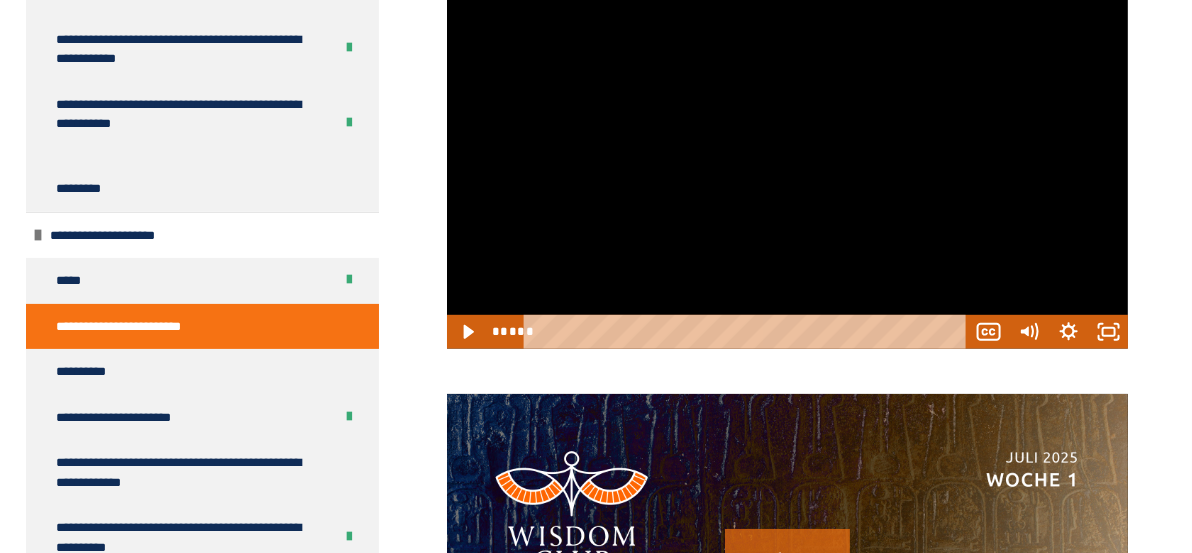 click on "**********" at bounding box center (787, -199) 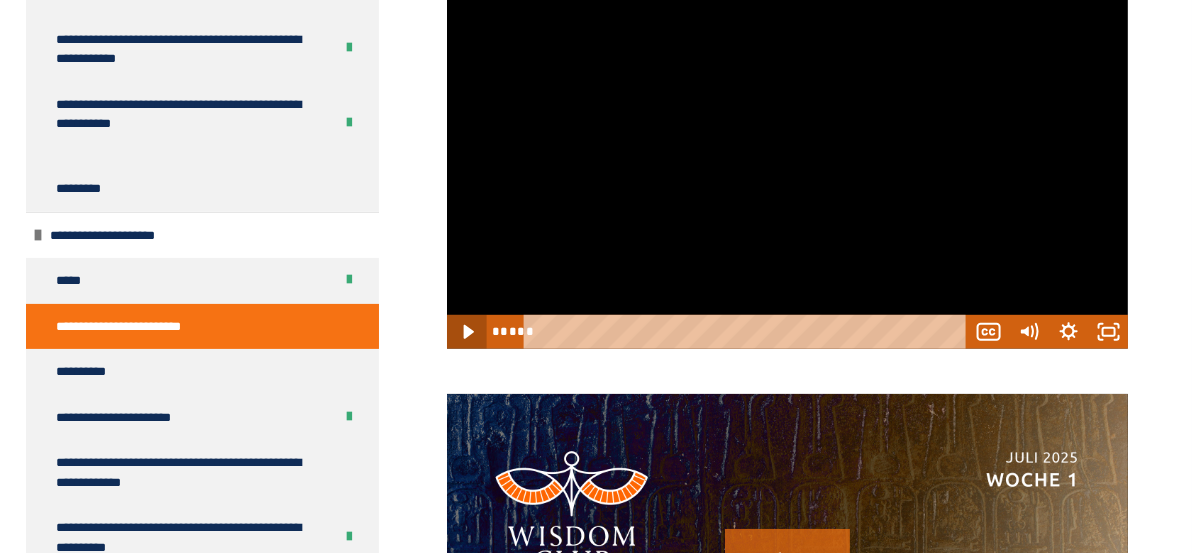 click 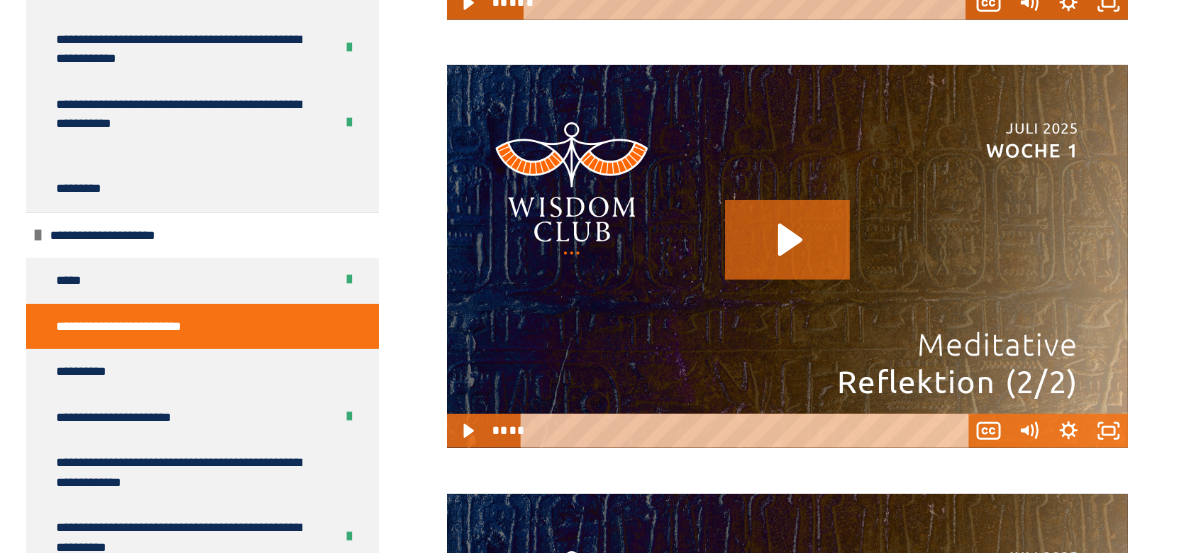 scroll, scrollTop: 2405, scrollLeft: 0, axis: vertical 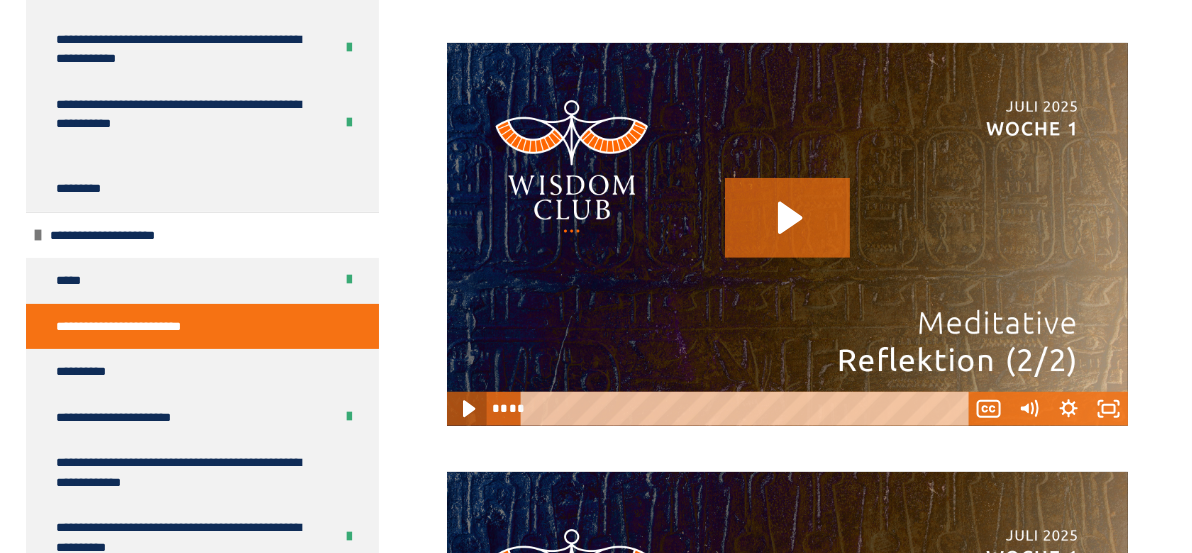 click 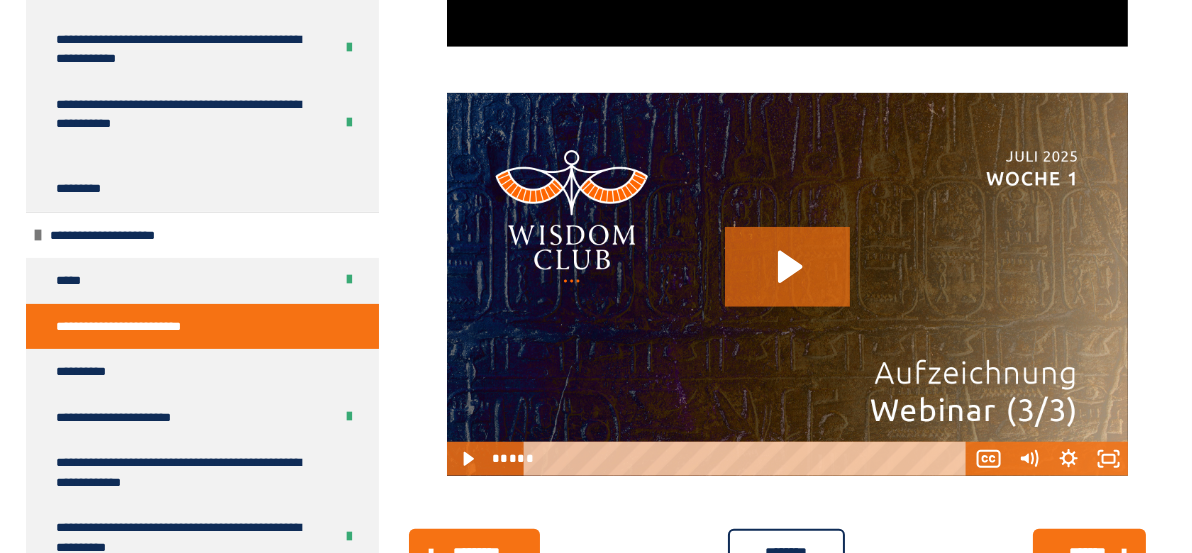 scroll, scrollTop: 2826, scrollLeft: 0, axis: vertical 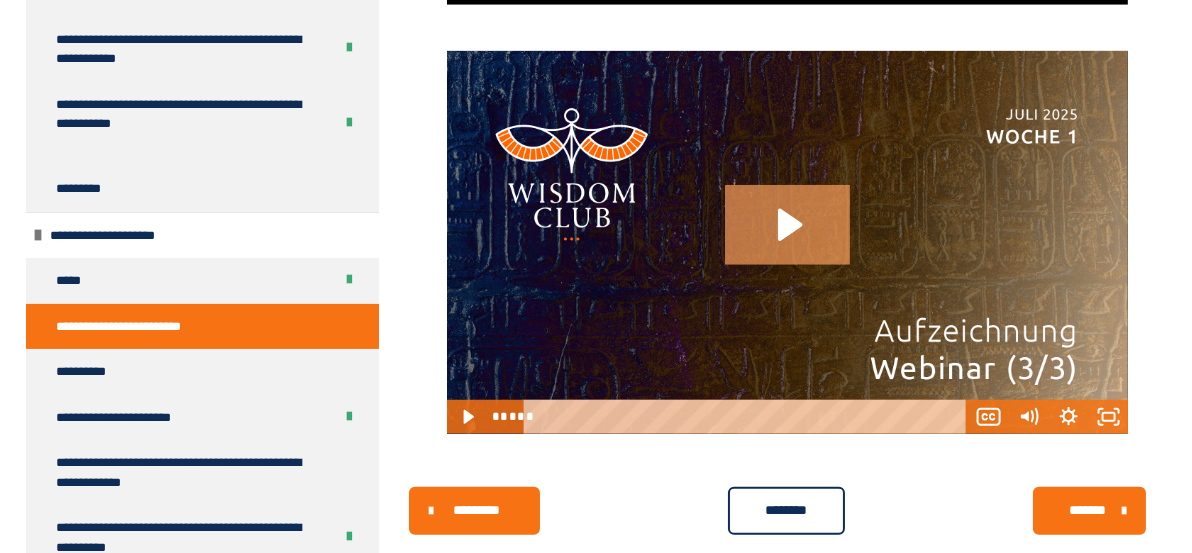 click 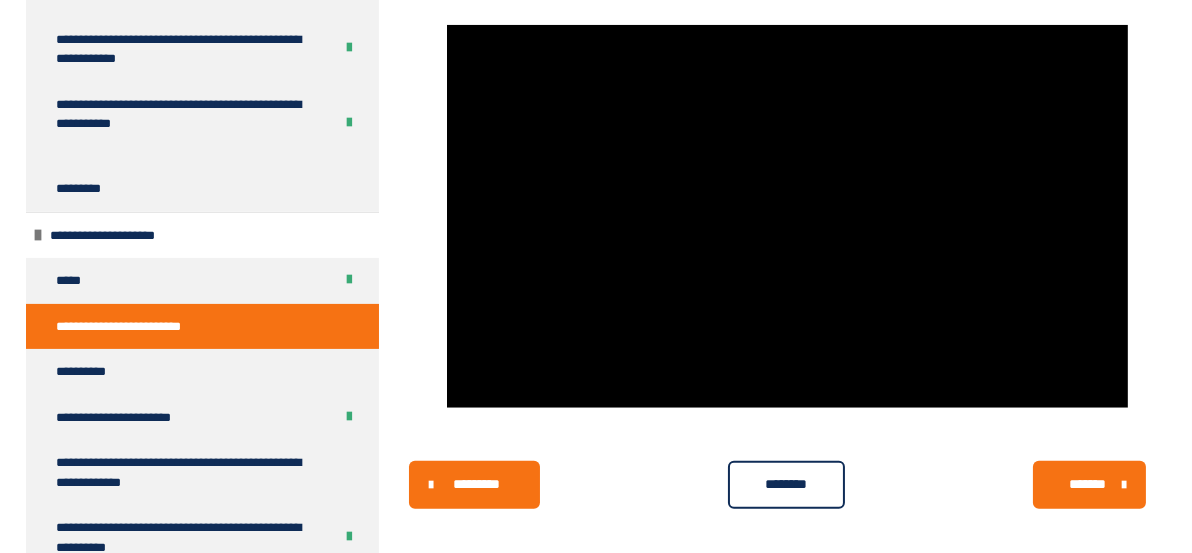 scroll, scrollTop: 2867, scrollLeft: 0, axis: vertical 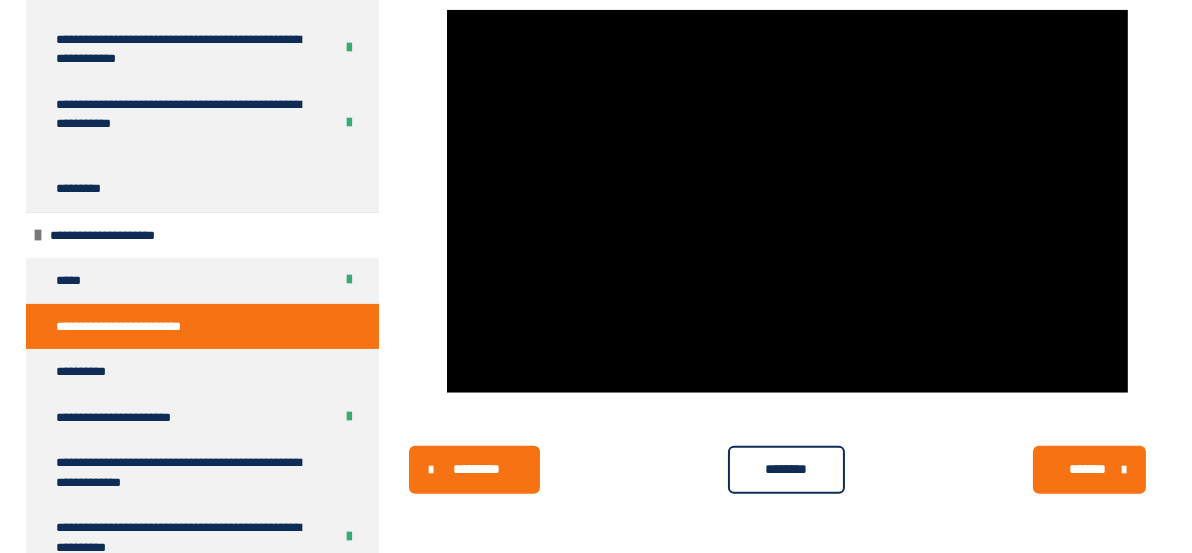 click on "********" at bounding box center (786, 469) 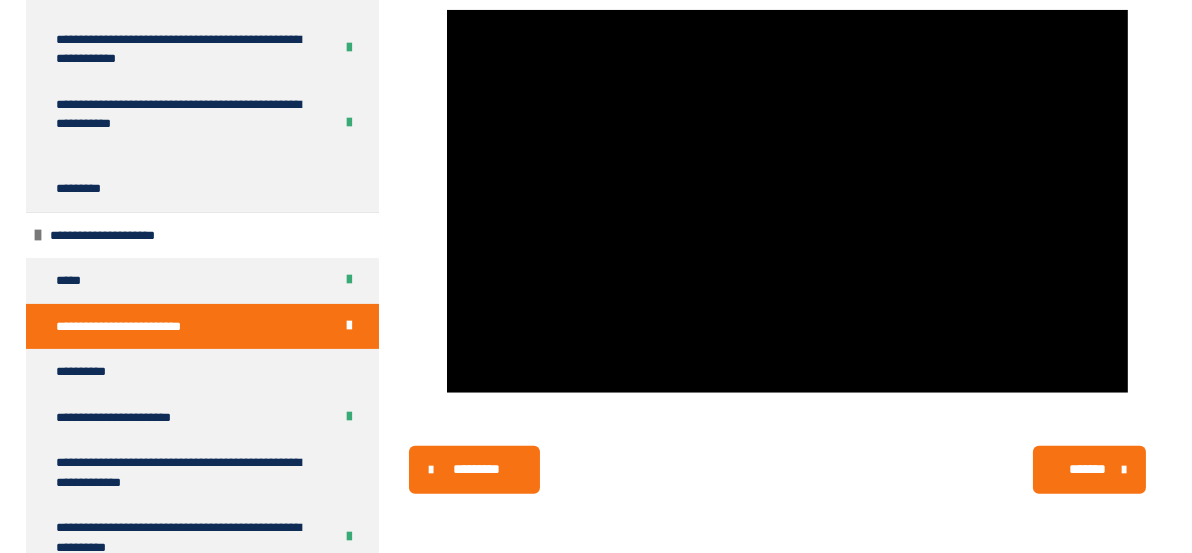 click on "*******" at bounding box center [1087, 469] 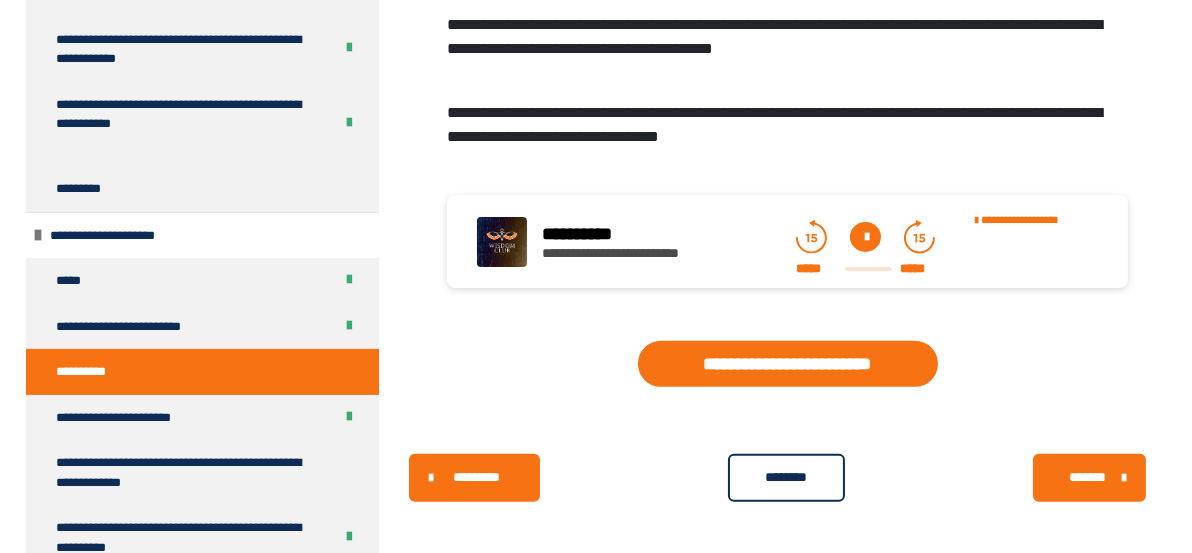 scroll, scrollTop: 1208, scrollLeft: 0, axis: vertical 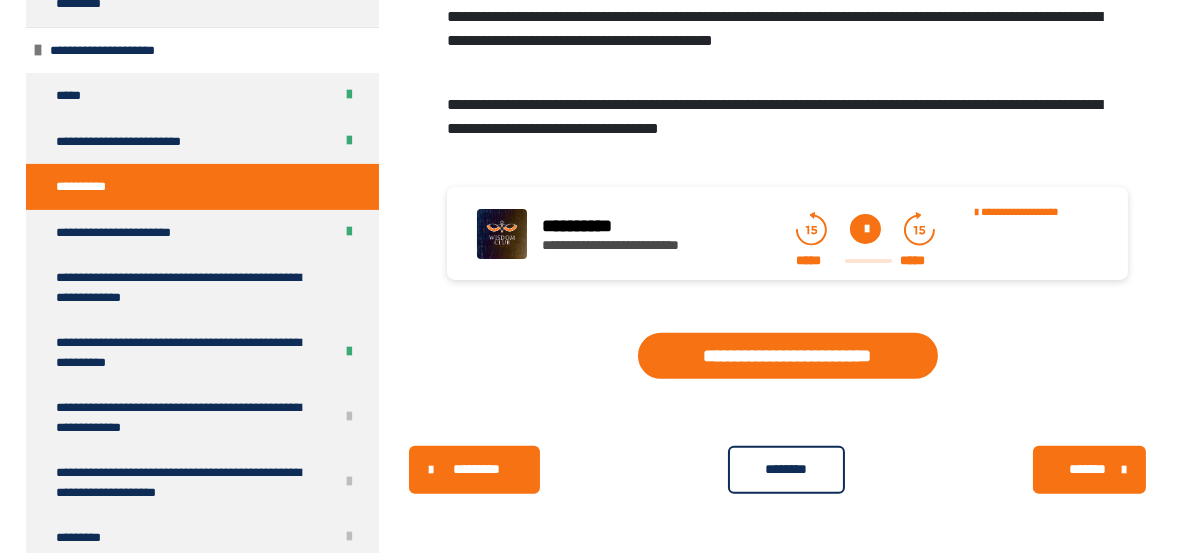 click on "********" at bounding box center [786, 469] 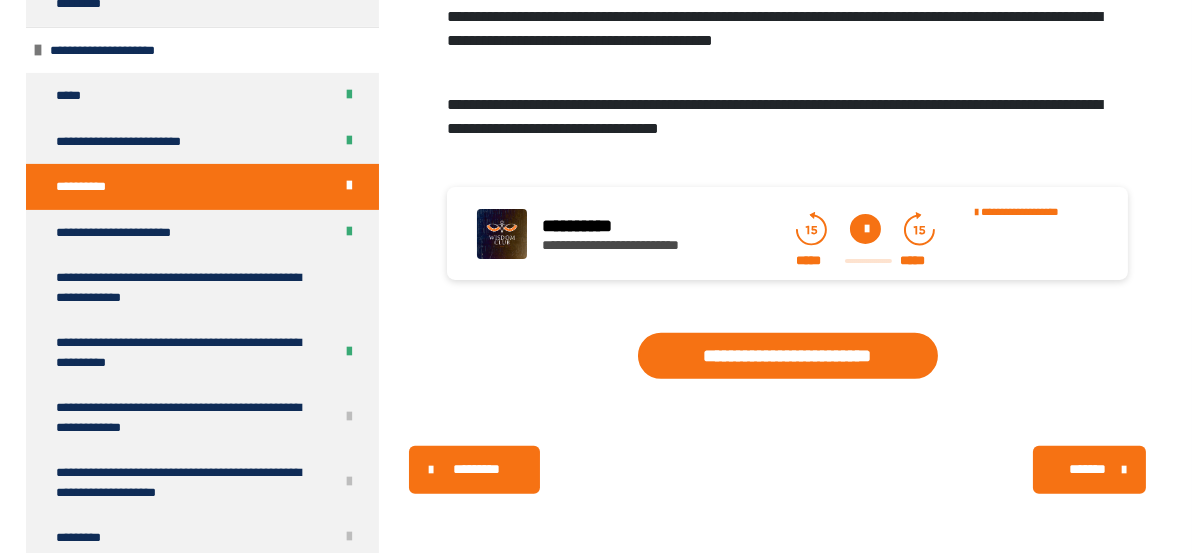 click on "*******" at bounding box center (1087, 469) 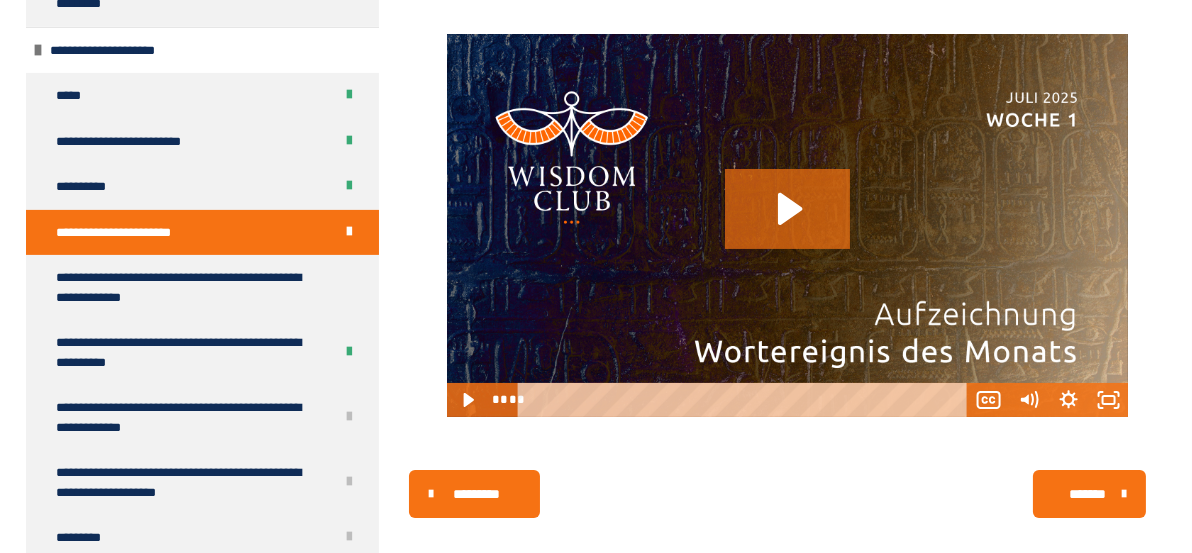 scroll, scrollTop: 533, scrollLeft: 0, axis: vertical 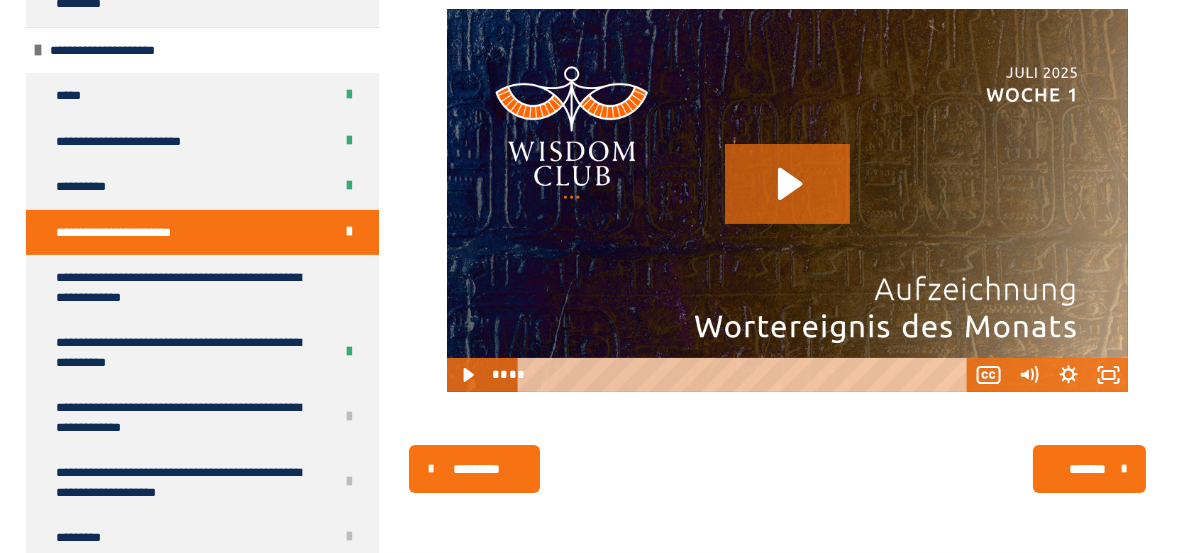 click on "*******" at bounding box center [1087, 469] 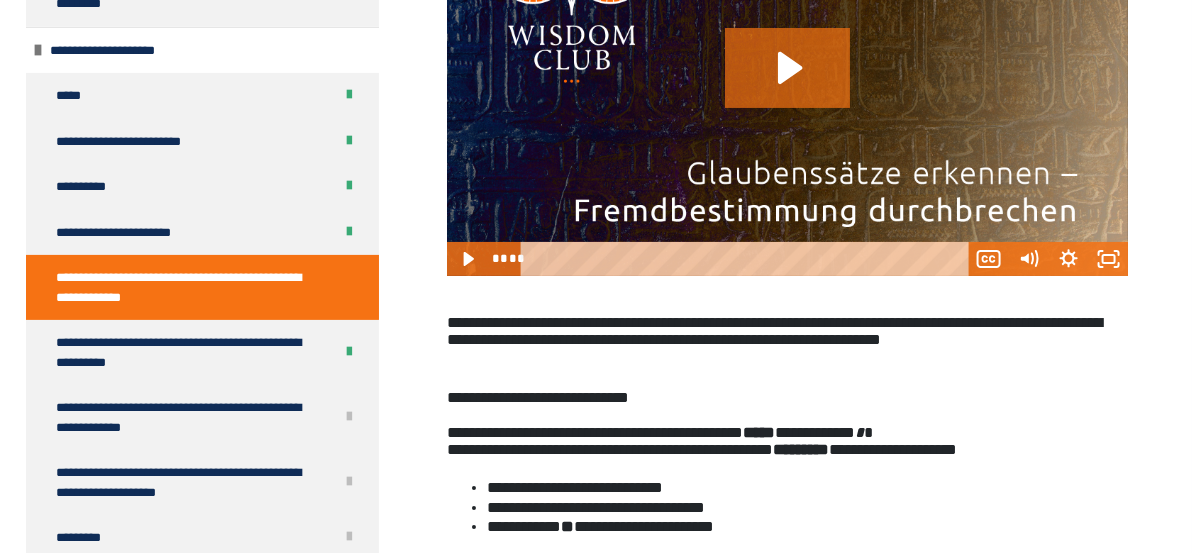 scroll, scrollTop: 603, scrollLeft: 0, axis: vertical 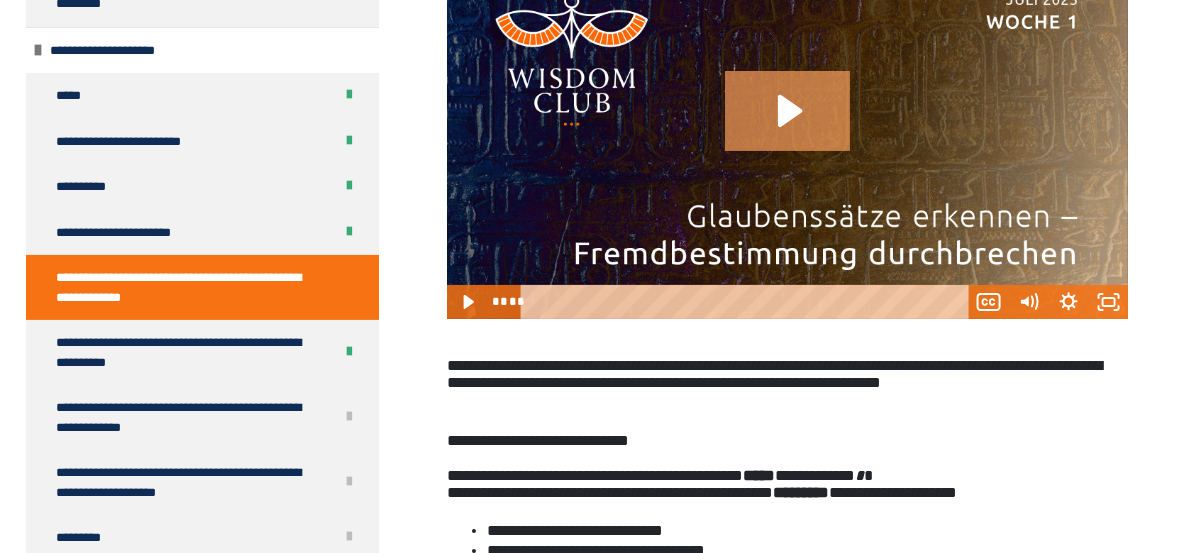 click 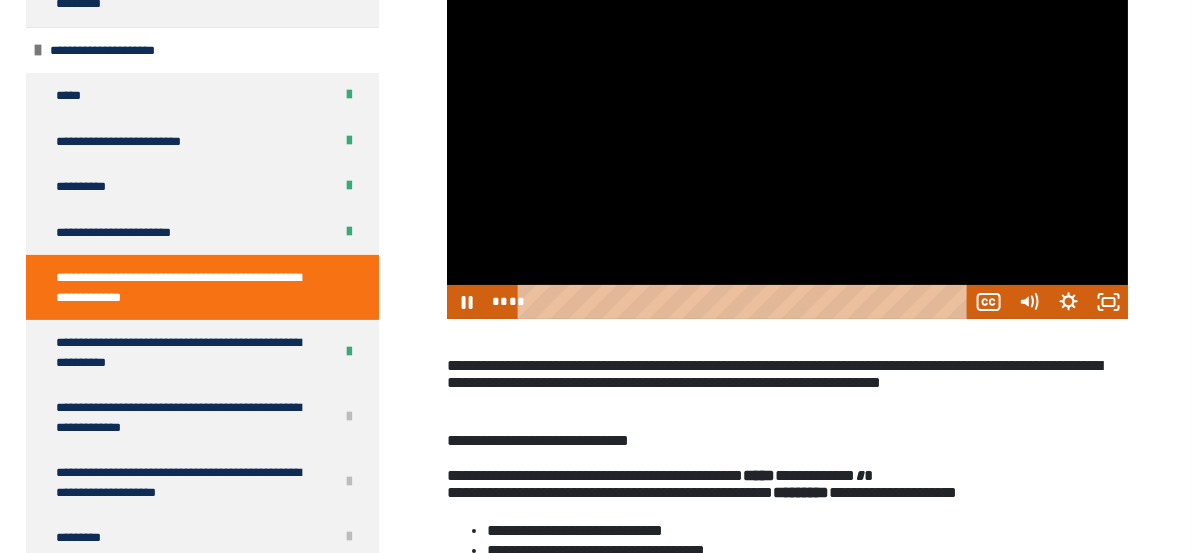 click at bounding box center (787, 127) 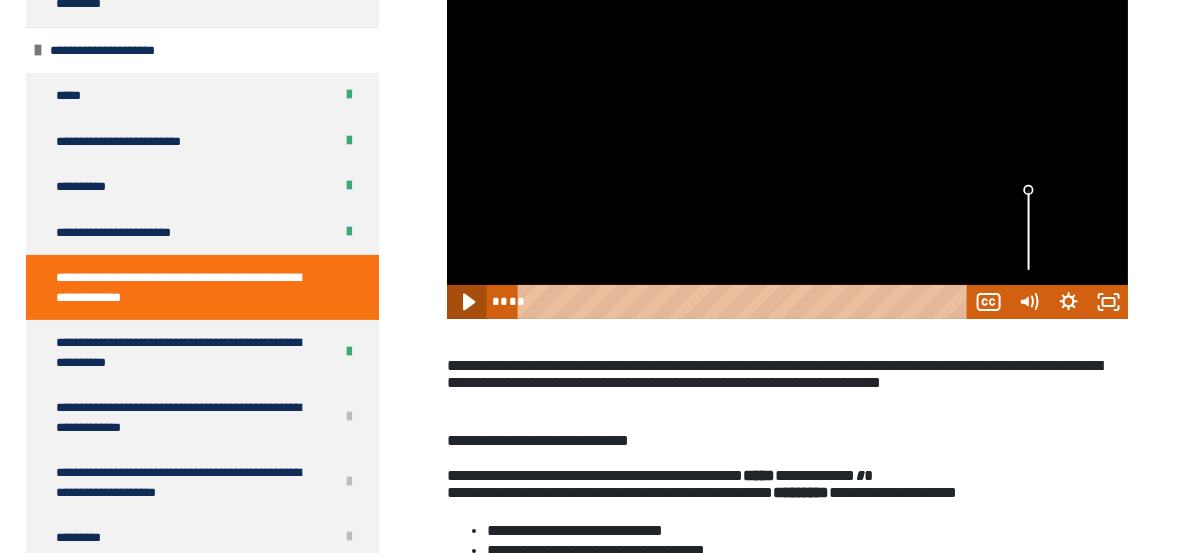 click 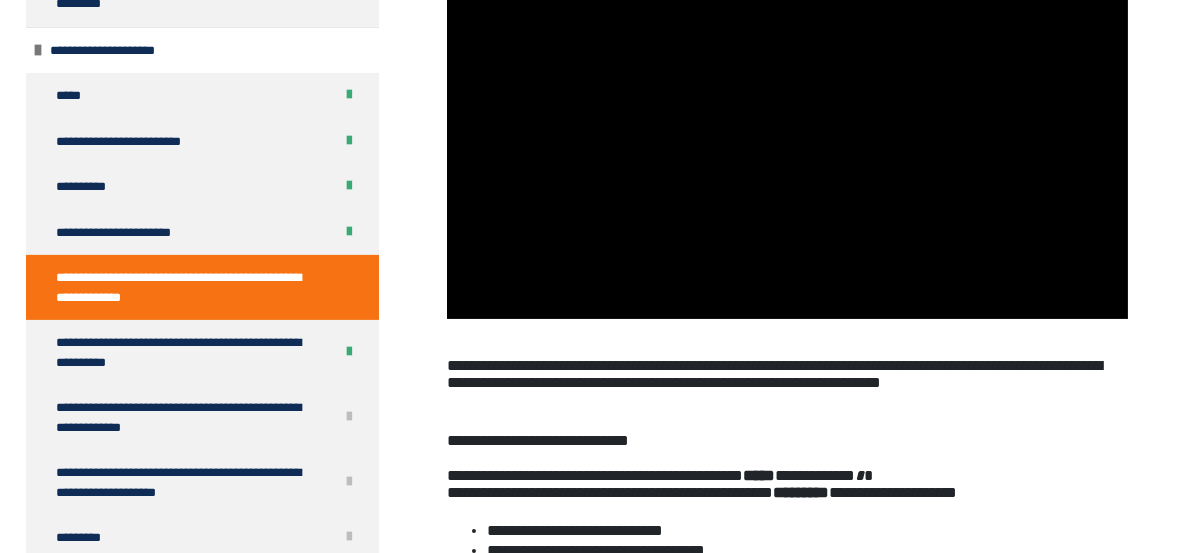 click at bounding box center (787, 127) 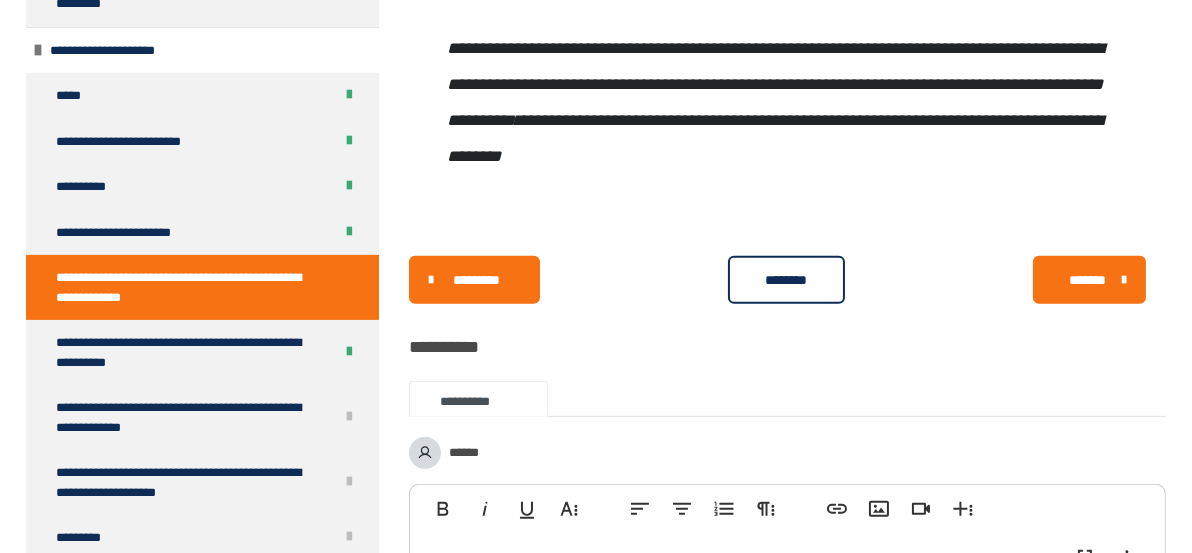 scroll, scrollTop: 1515, scrollLeft: 0, axis: vertical 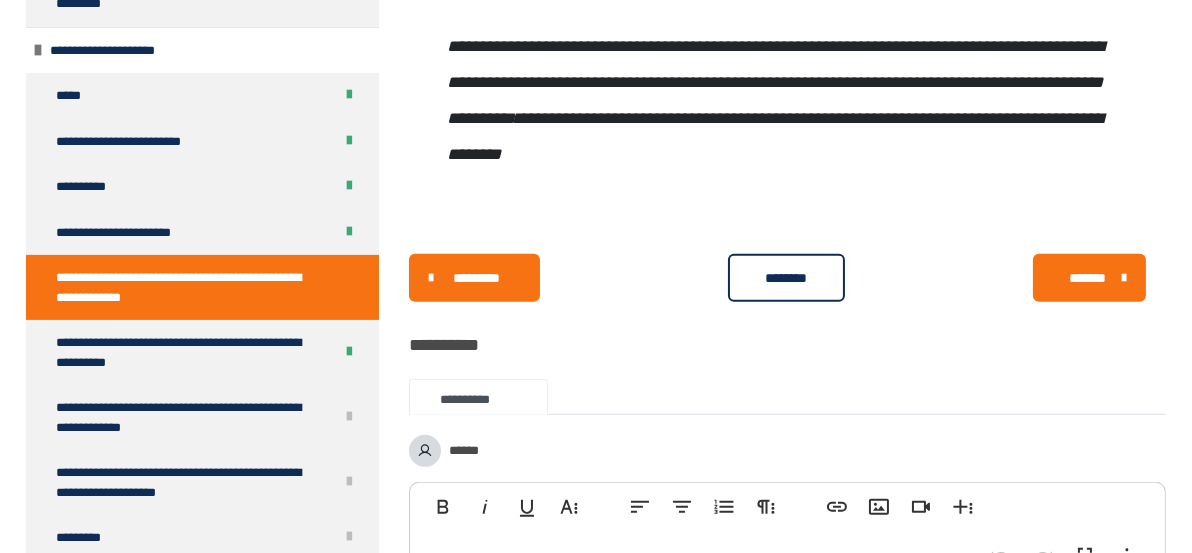 click on "********" at bounding box center [786, 278] 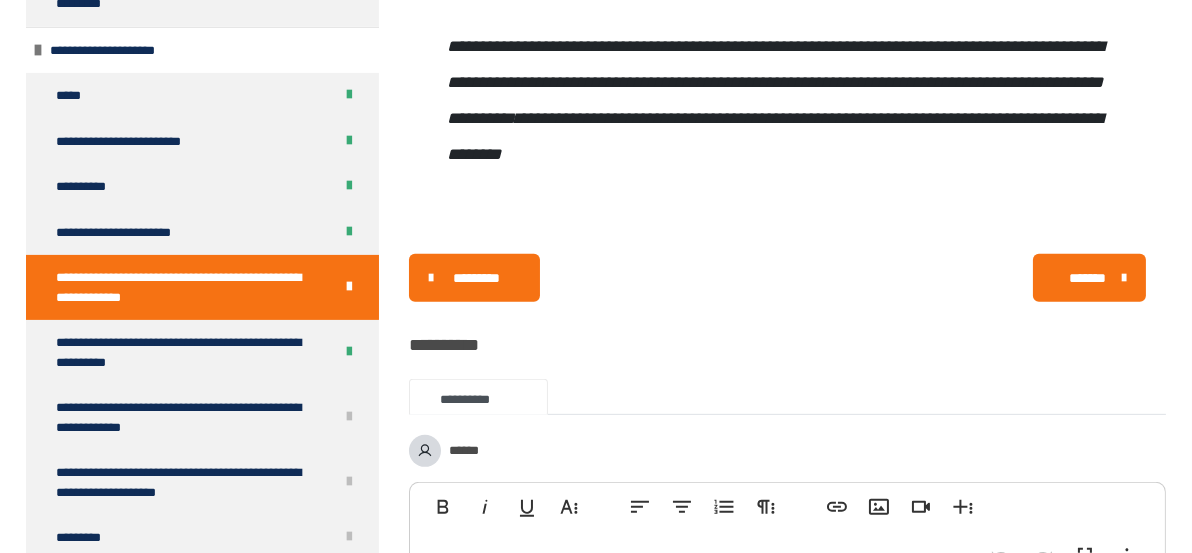 click on "*******" at bounding box center (1087, 278) 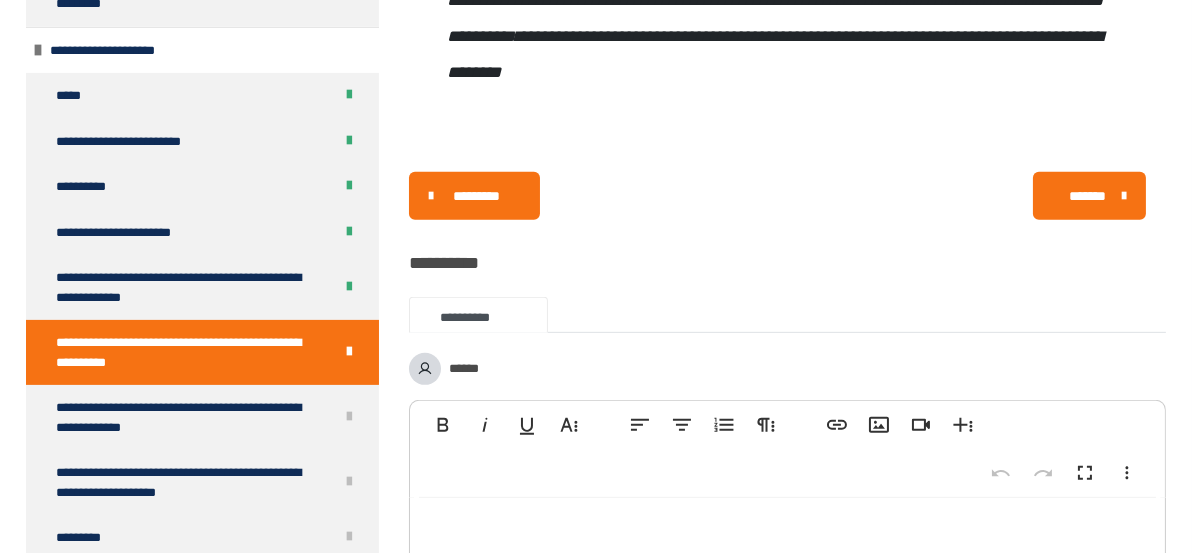 scroll, scrollTop: 1511, scrollLeft: 0, axis: vertical 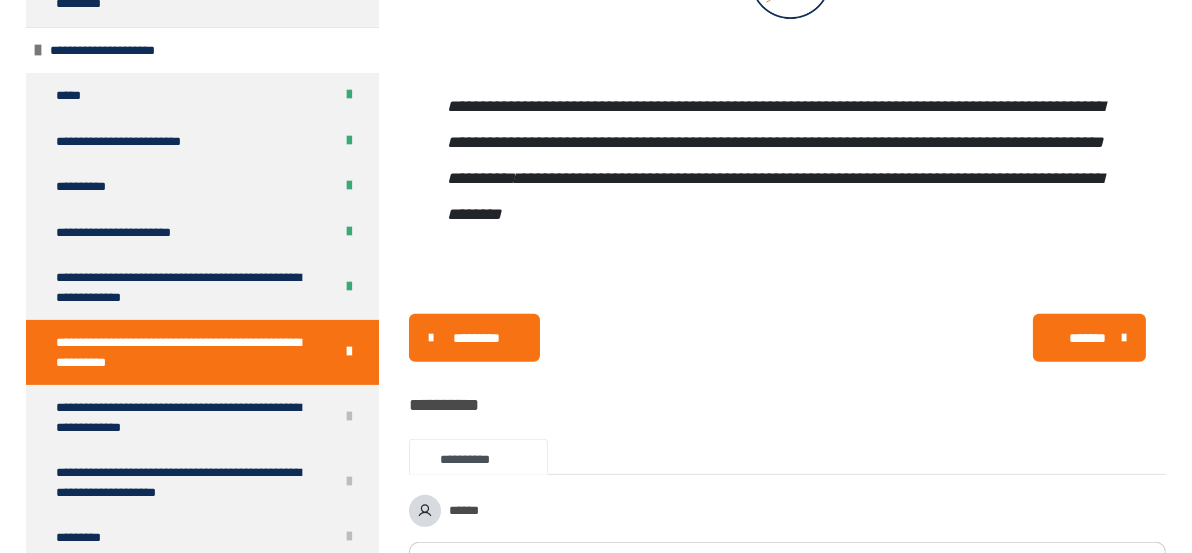 click on "*******" at bounding box center [1087, 338] 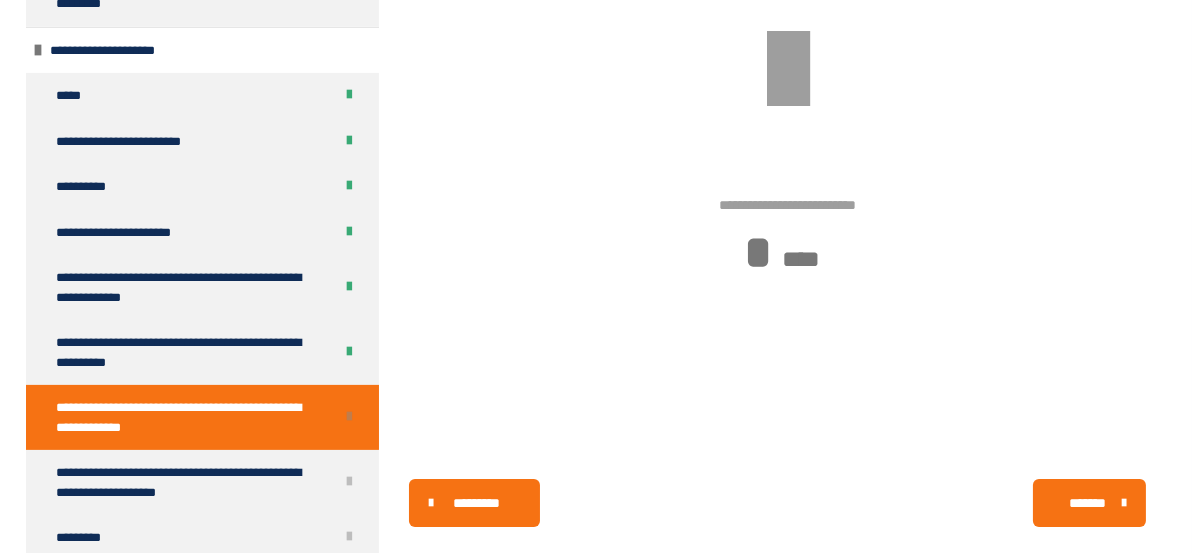 scroll, scrollTop: 444, scrollLeft: 0, axis: vertical 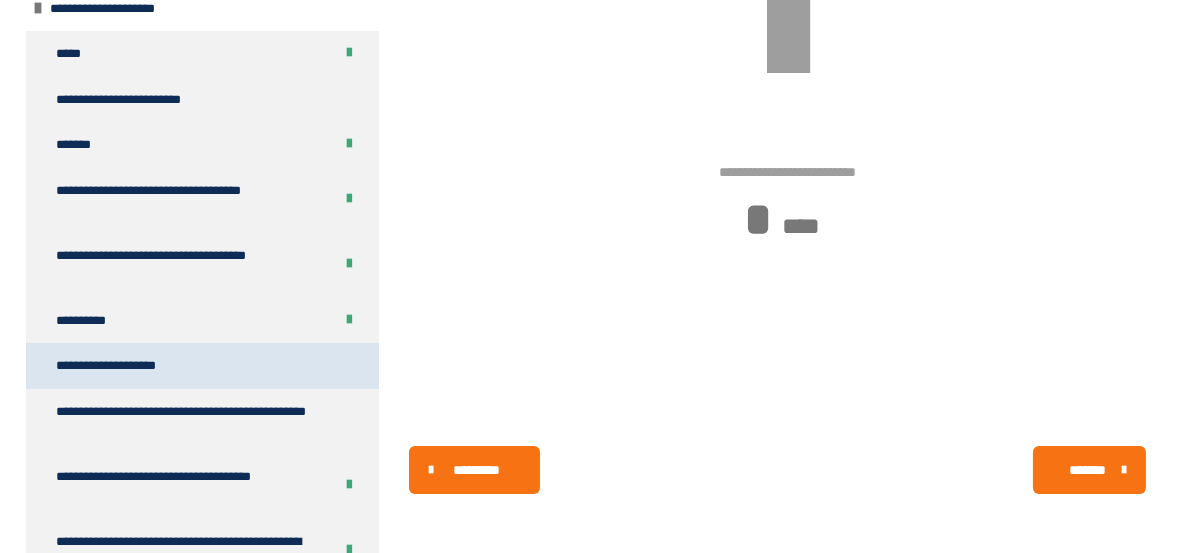 click on "**********" at bounding box center (125, 366) 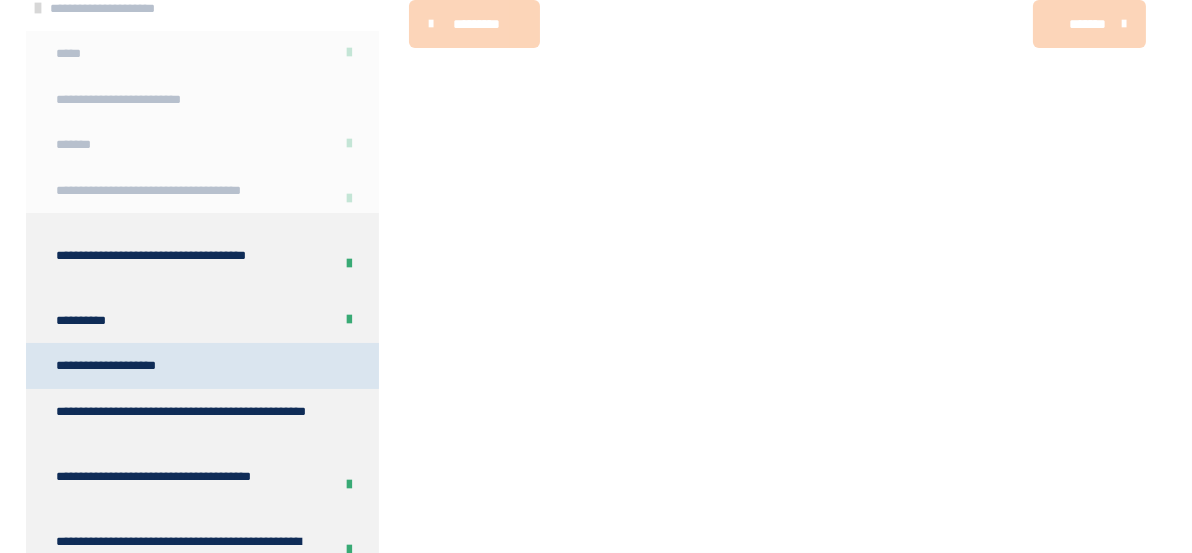 scroll, scrollTop: 269, scrollLeft: 0, axis: vertical 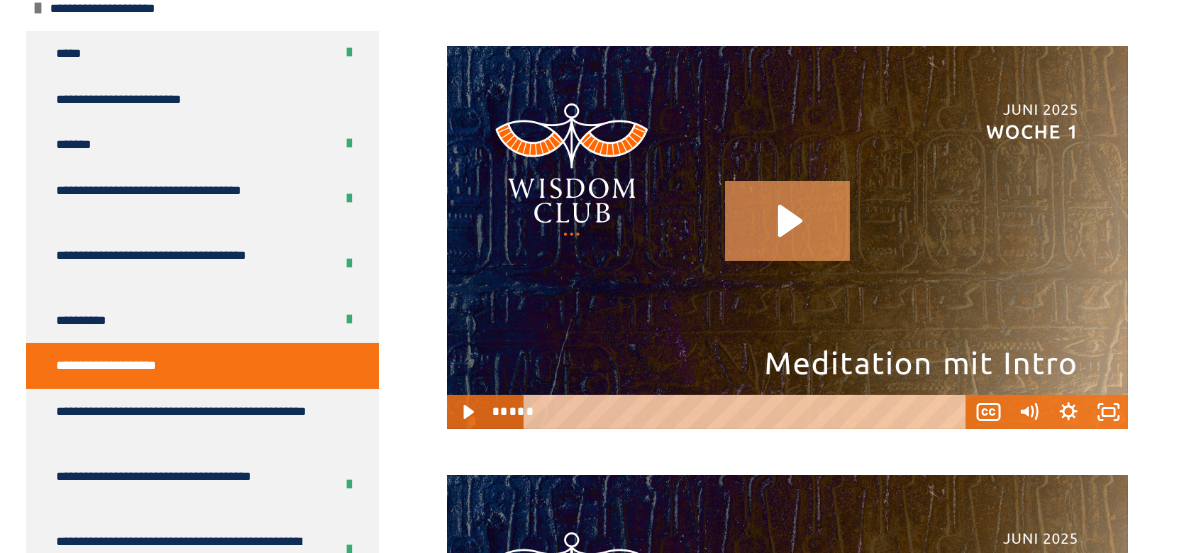click 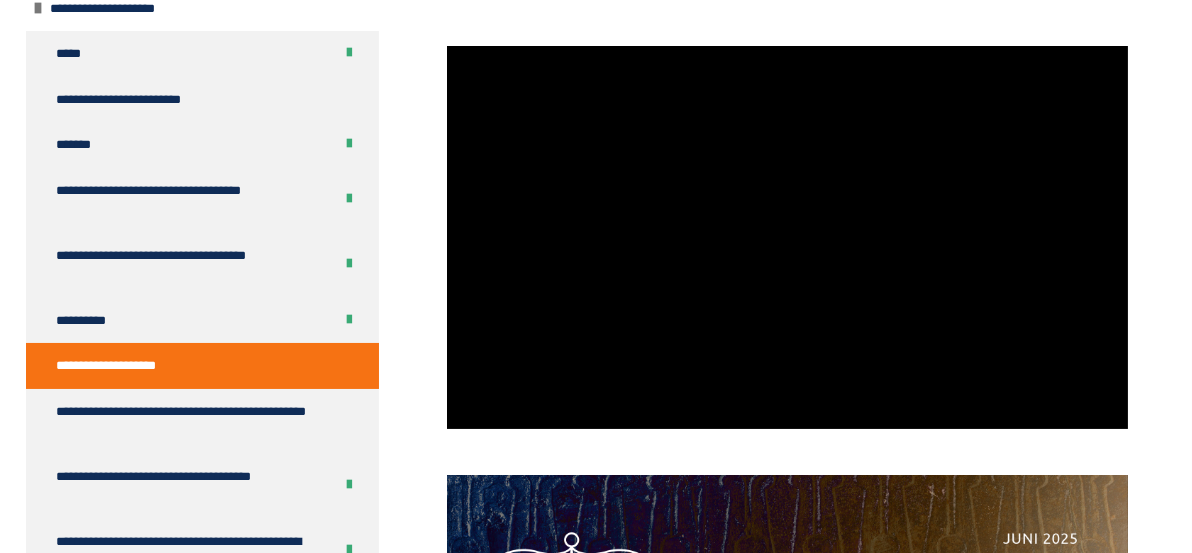 scroll, scrollTop: 550, scrollLeft: 0, axis: vertical 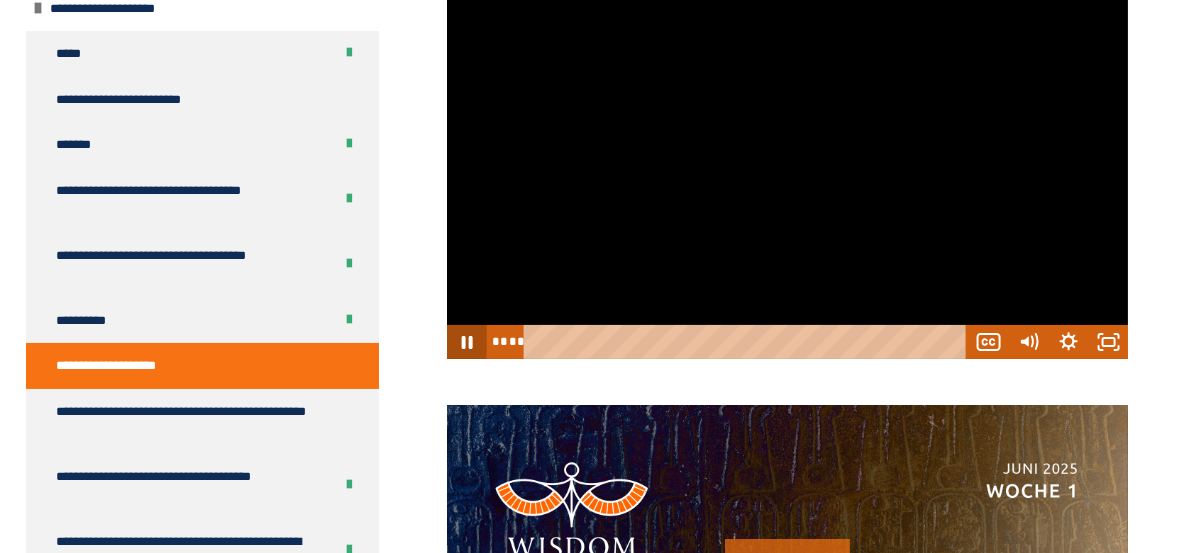 click 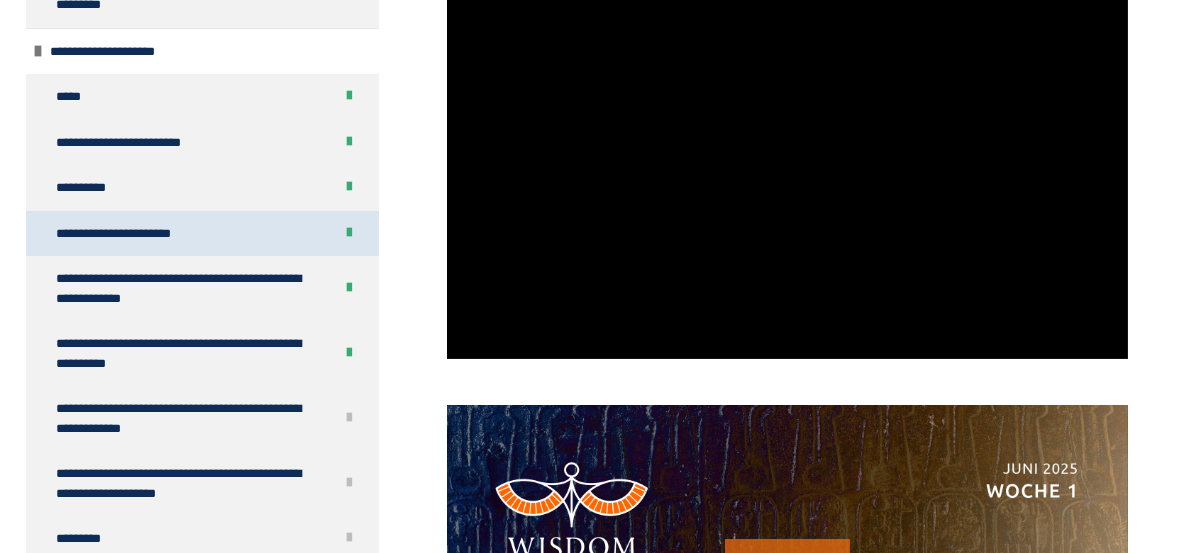 scroll, scrollTop: 1059, scrollLeft: 0, axis: vertical 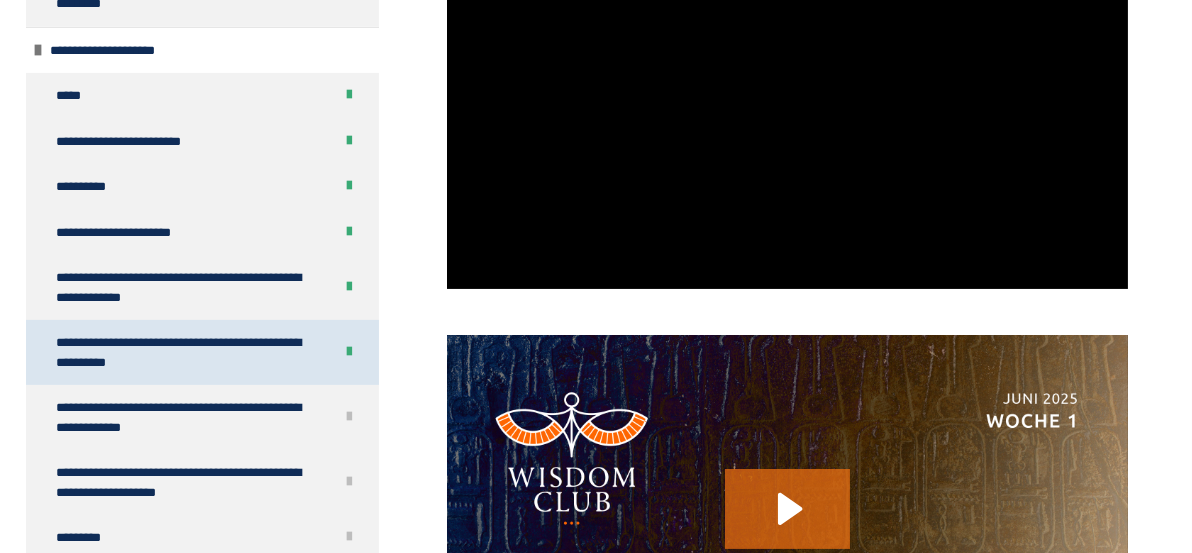 click on "**********" at bounding box center (179, 352) 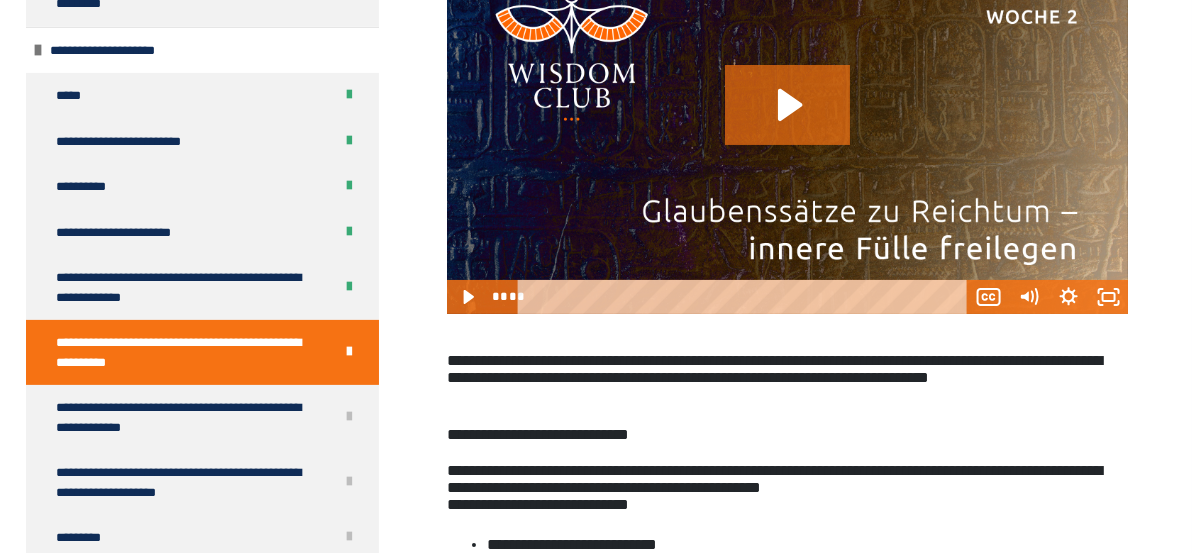 scroll, scrollTop: 550, scrollLeft: 0, axis: vertical 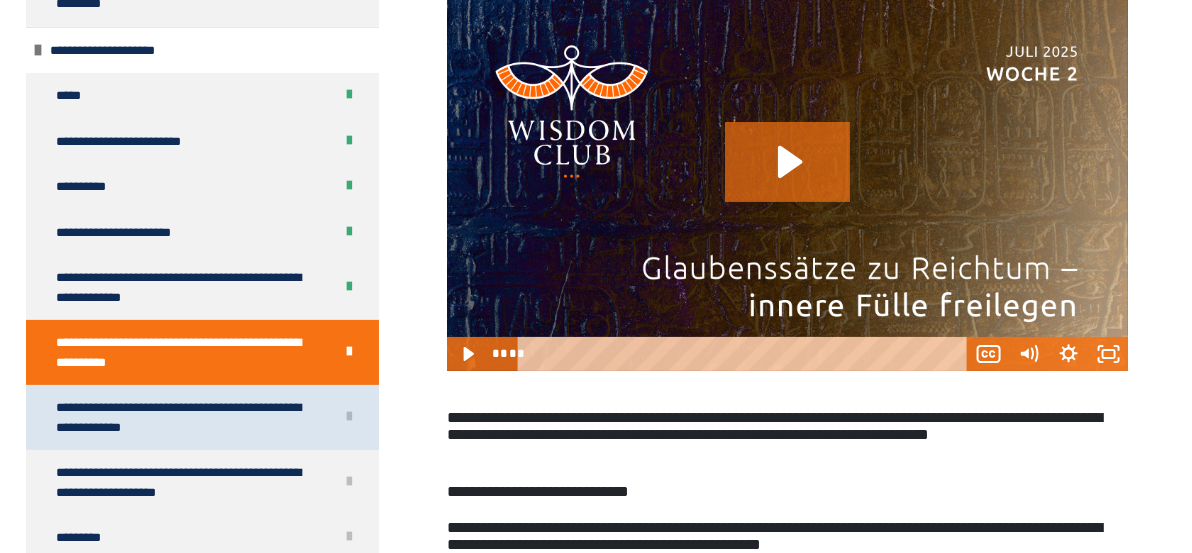 click on "**********" at bounding box center [180, 417] 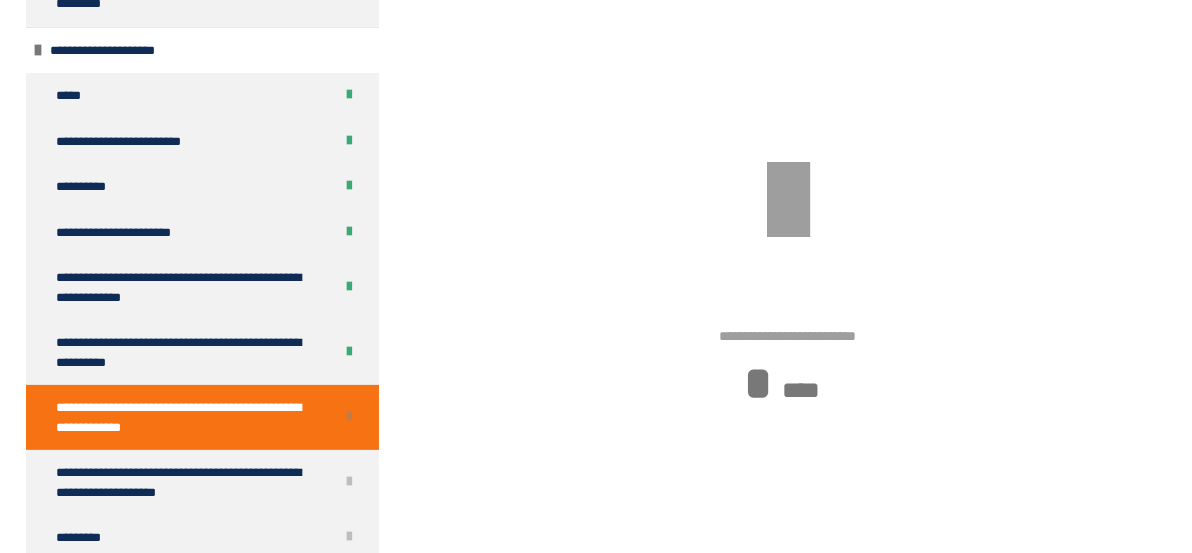 scroll, scrollTop: 444, scrollLeft: 0, axis: vertical 